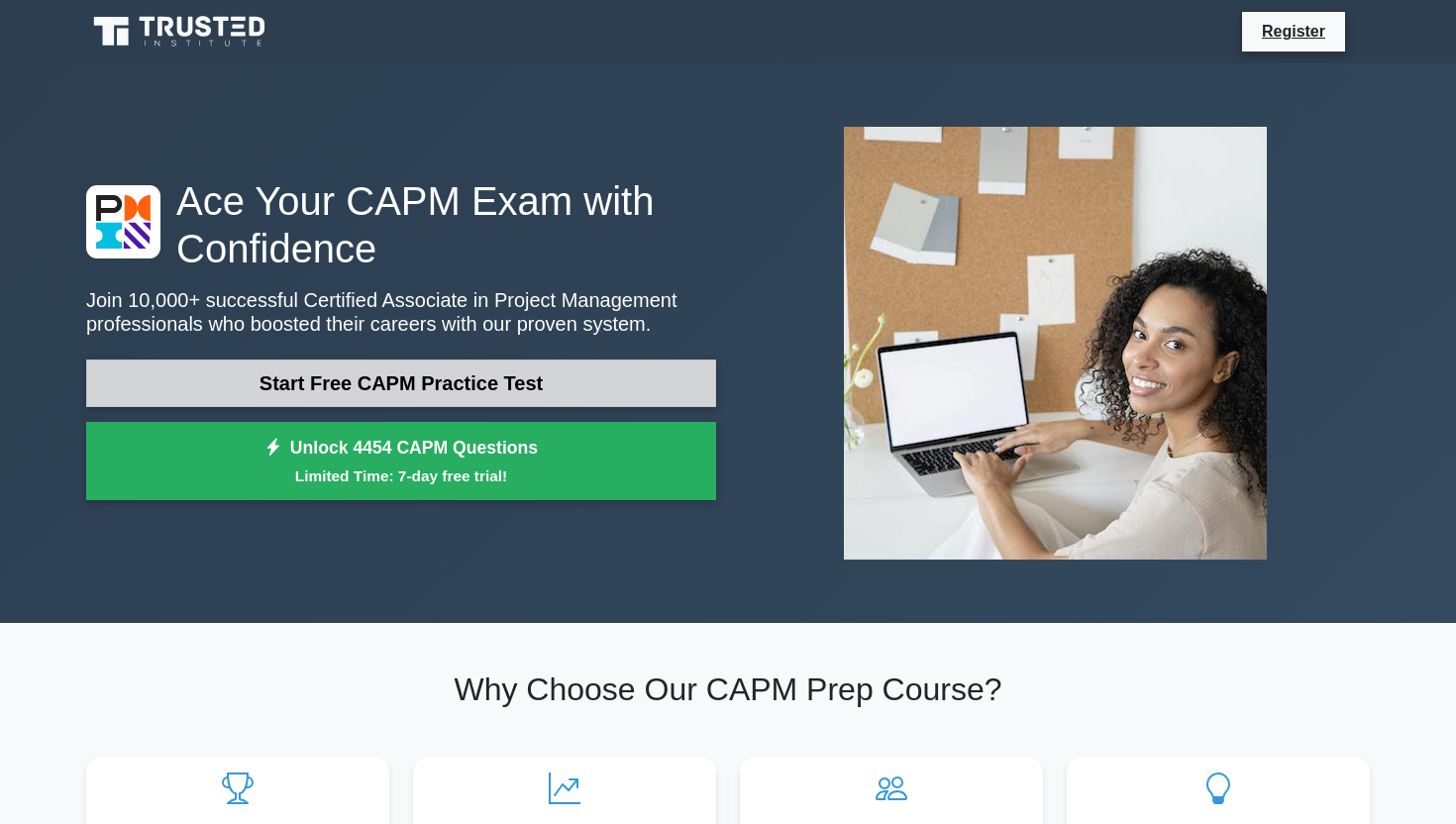 scroll, scrollTop: 0, scrollLeft: 0, axis: both 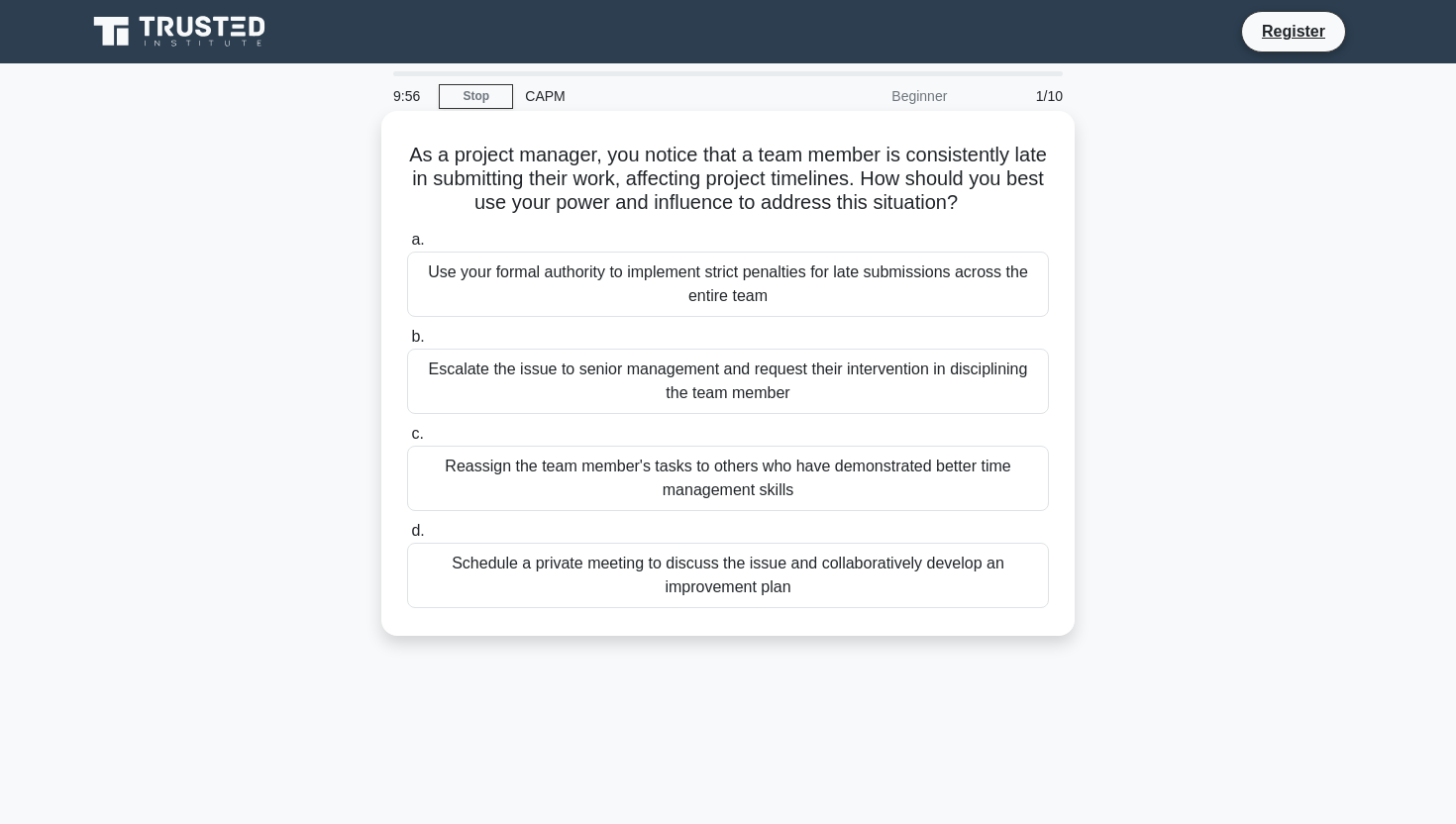 drag, startPoint x: 406, startPoint y: 153, endPoint x: 862, endPoint y: 135, distance: 456.35512 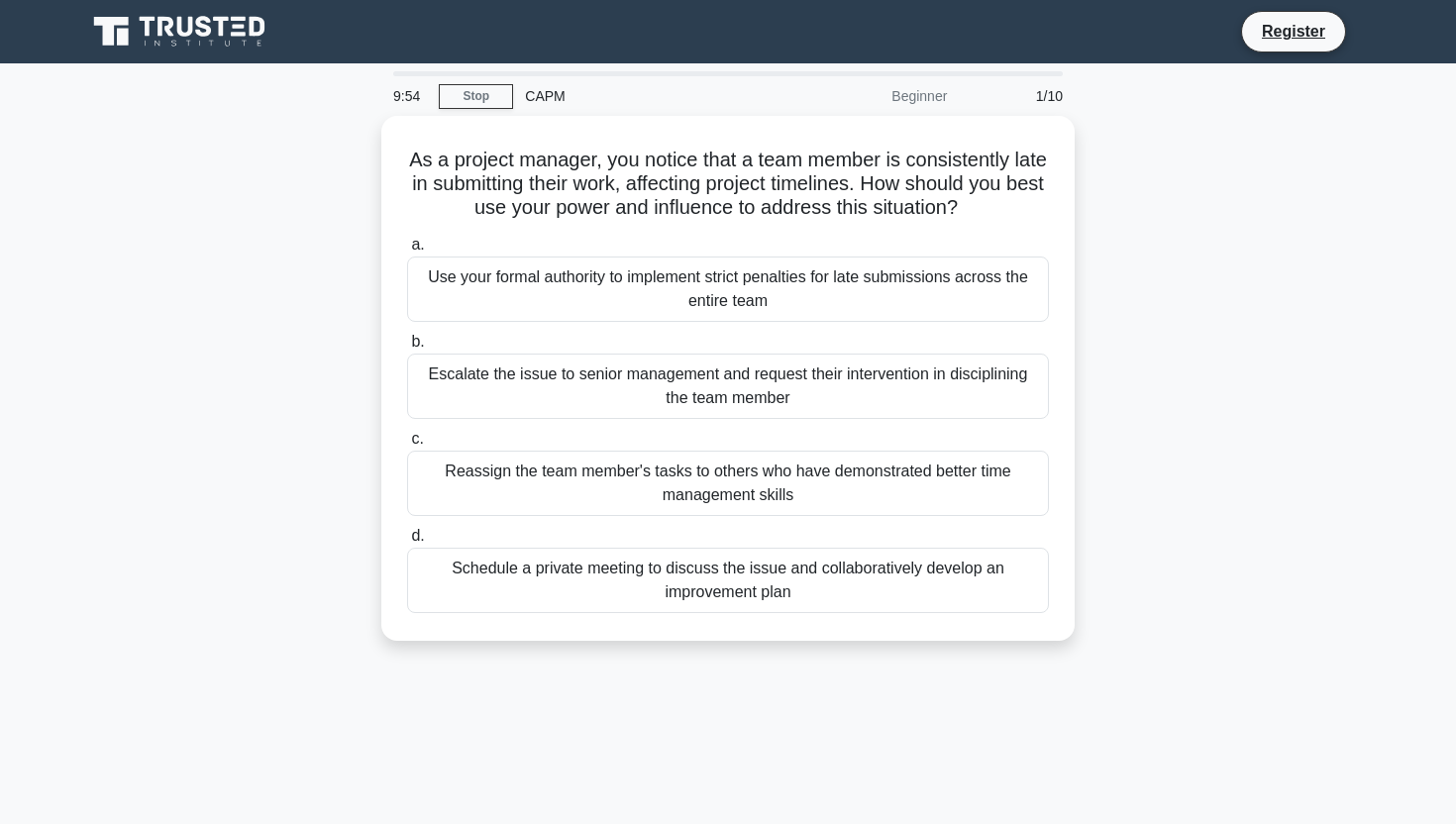 drag, startPoint x: 614, startPoint y: 176, endPoint x: 1126, endPoint y: 189, distance: 512.165 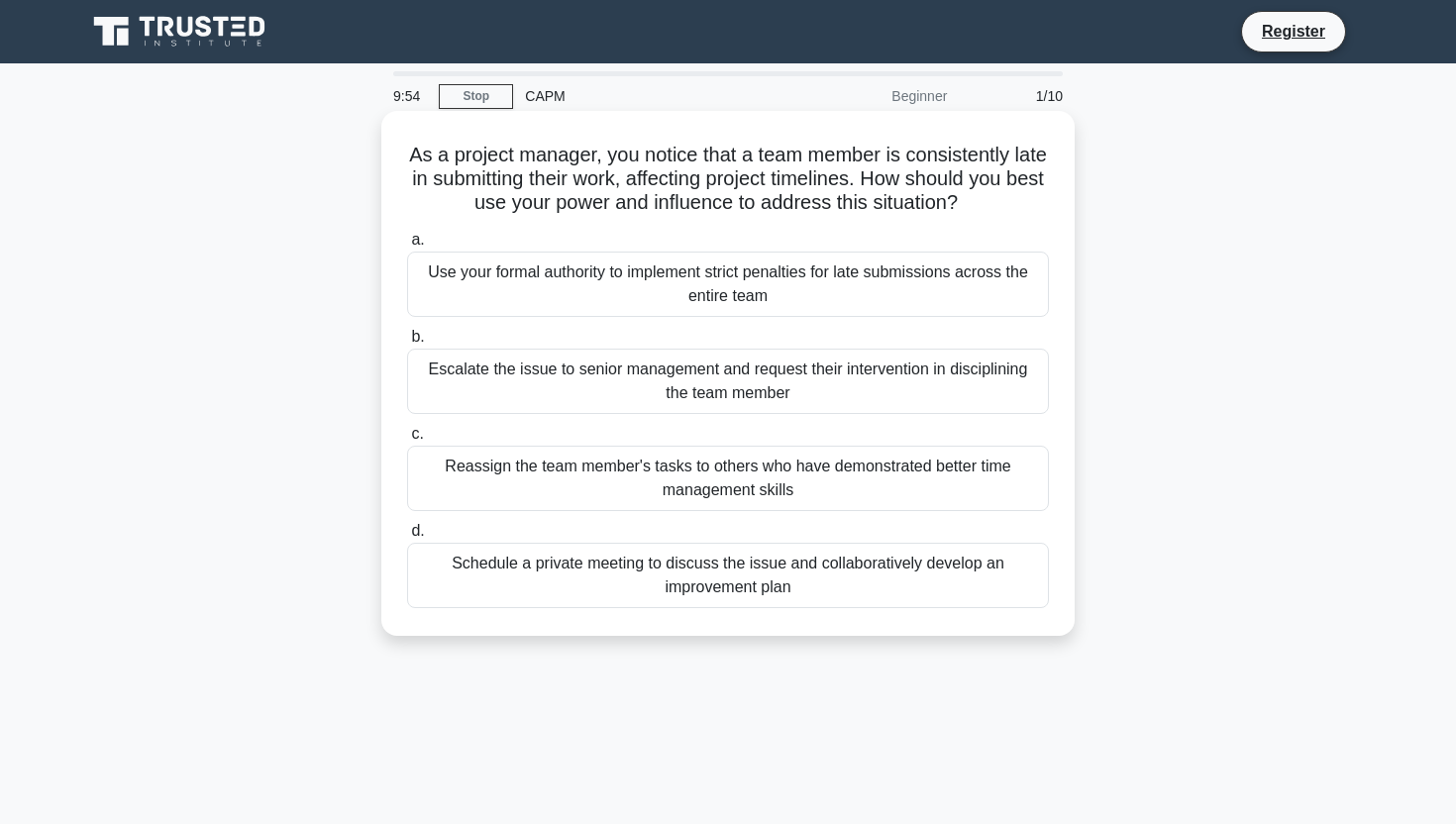 click on "As a project manager, you notice that a team member is consistently late in submitting their work, affecting project timelines. How should you best use your power and influence to address this situation?
.spinner_0XTQ{transform-origin:center;animation:spinner_y6GP .75s linear infinite}@keyframes spinner_y6GP{100%{transform:rotate(360deg)}}" at bounding box center [728, 179] 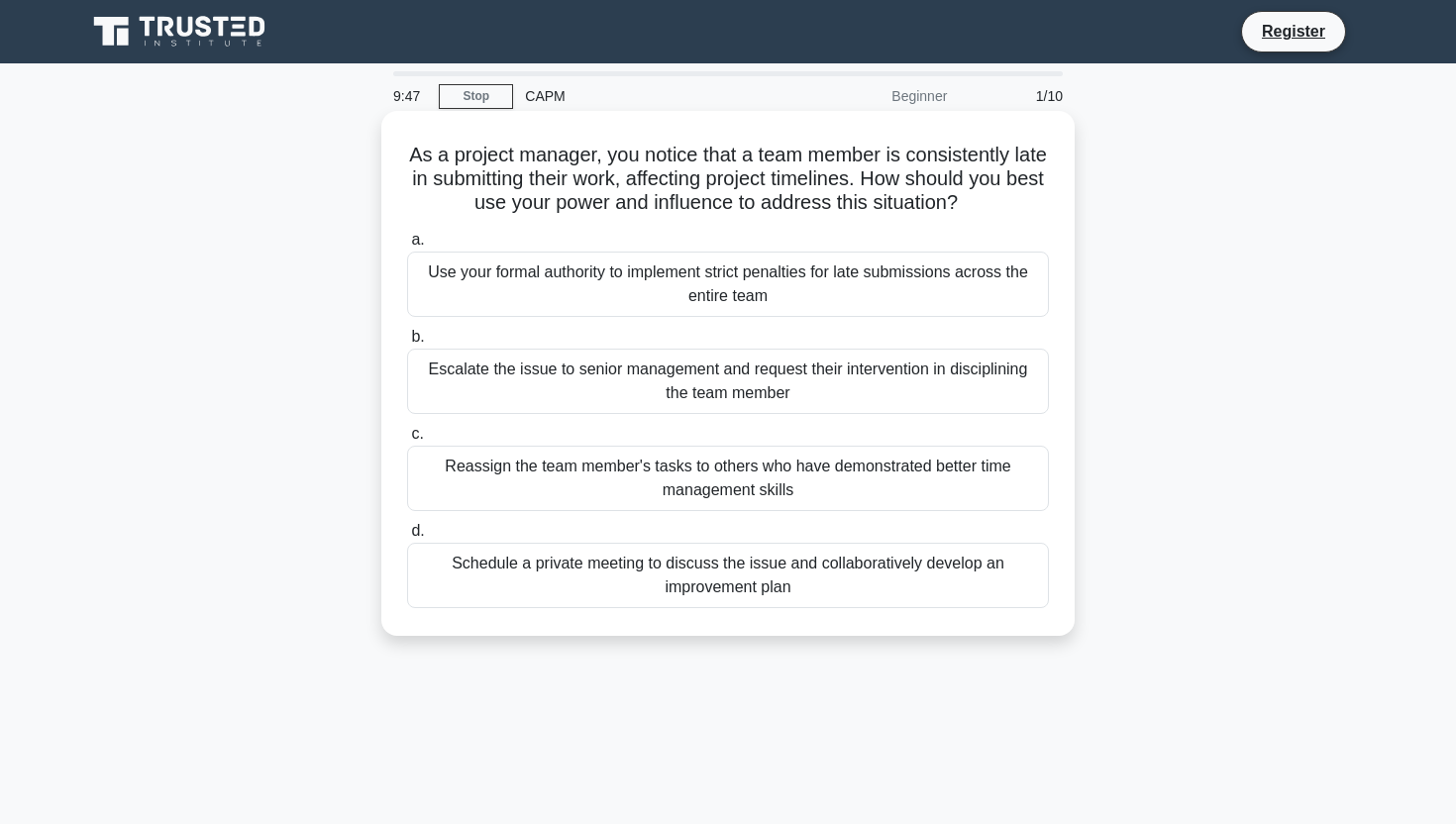 click on "Schedule a private meeting to discuss the issue and collaboratively develop an improvement plan" at bounding box center (728, 575) 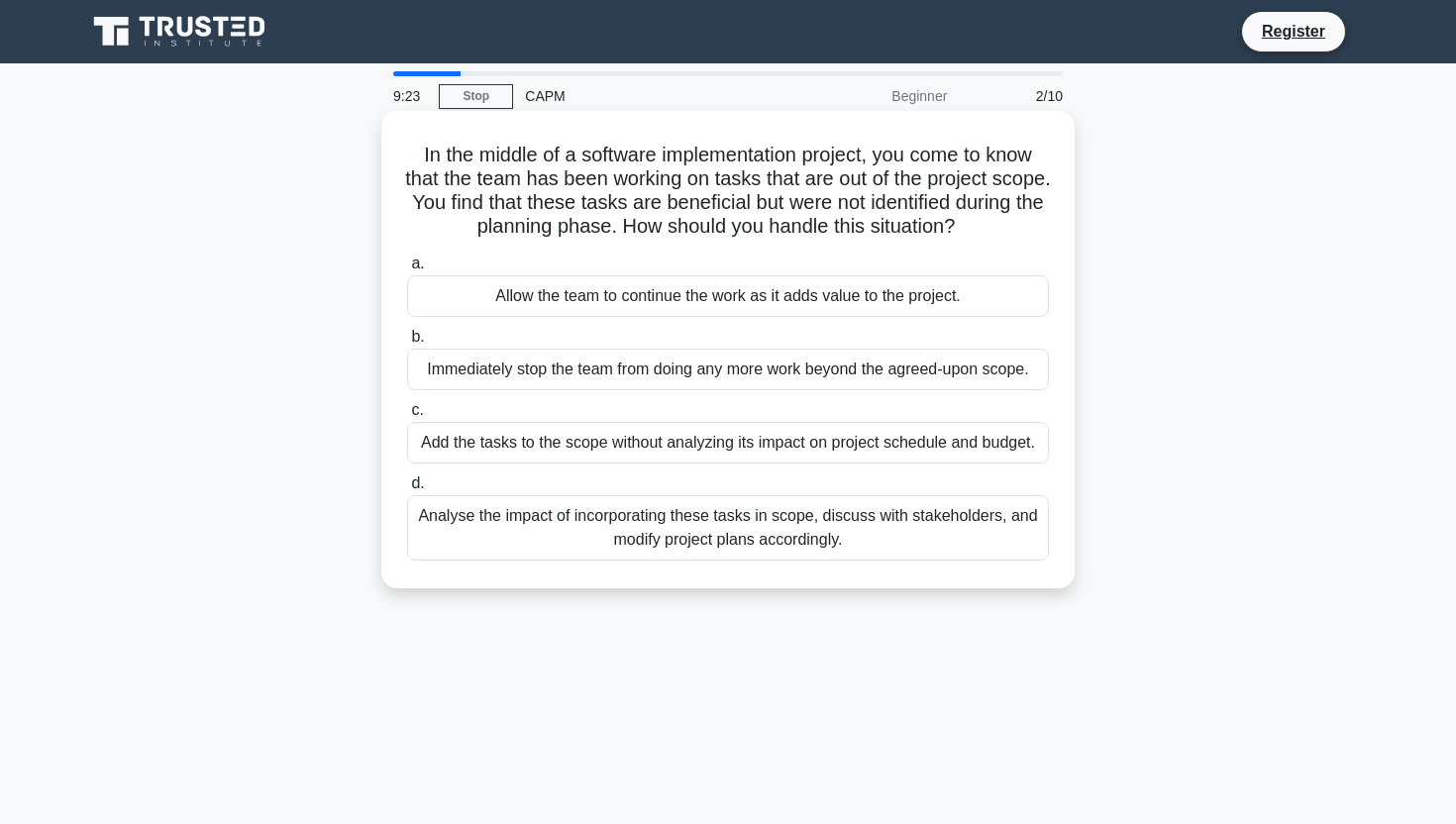 click on "Analyse the impact of incorporating these tasks in scope, discuss with stakeholders, and modify project plans accordingly." at bounding box center (728, 528) 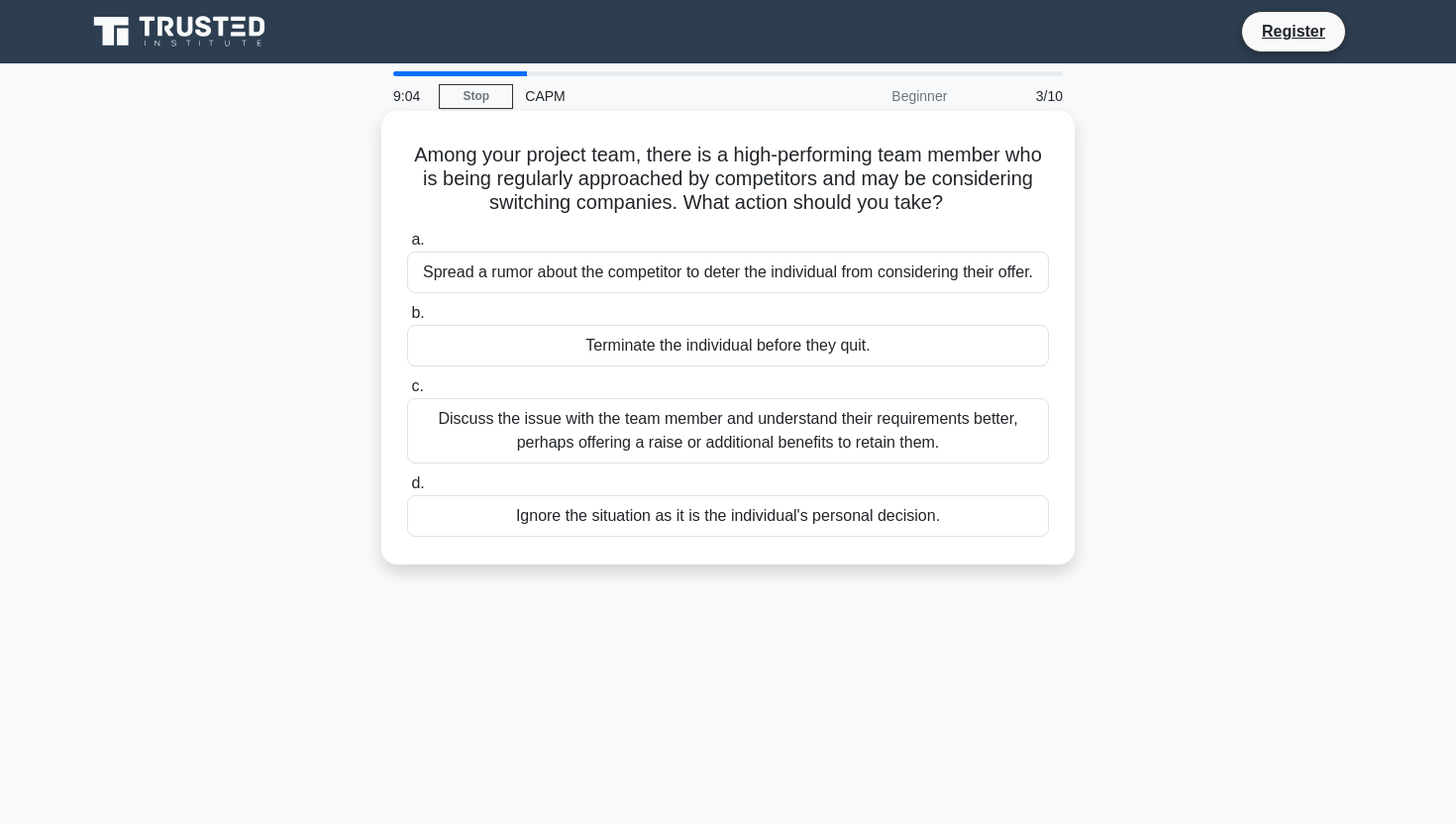 click on "Discuss the issue with the team member and understand their requirements better, perhaps offering a raise or additional benefits to retain them." at bounding box center (728, 431) 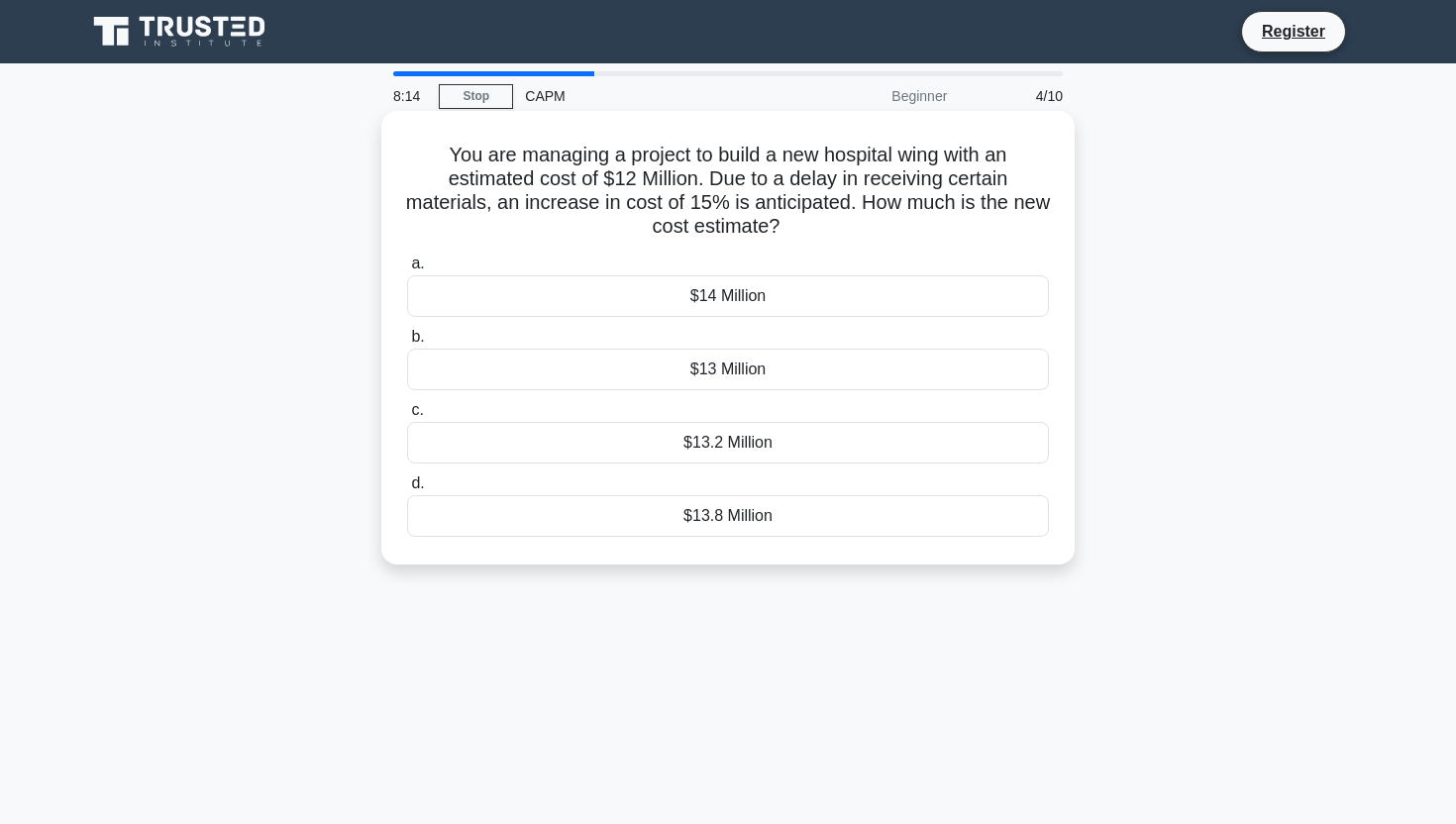 click on "$13.8 Million" at bounding box center (728, 516) 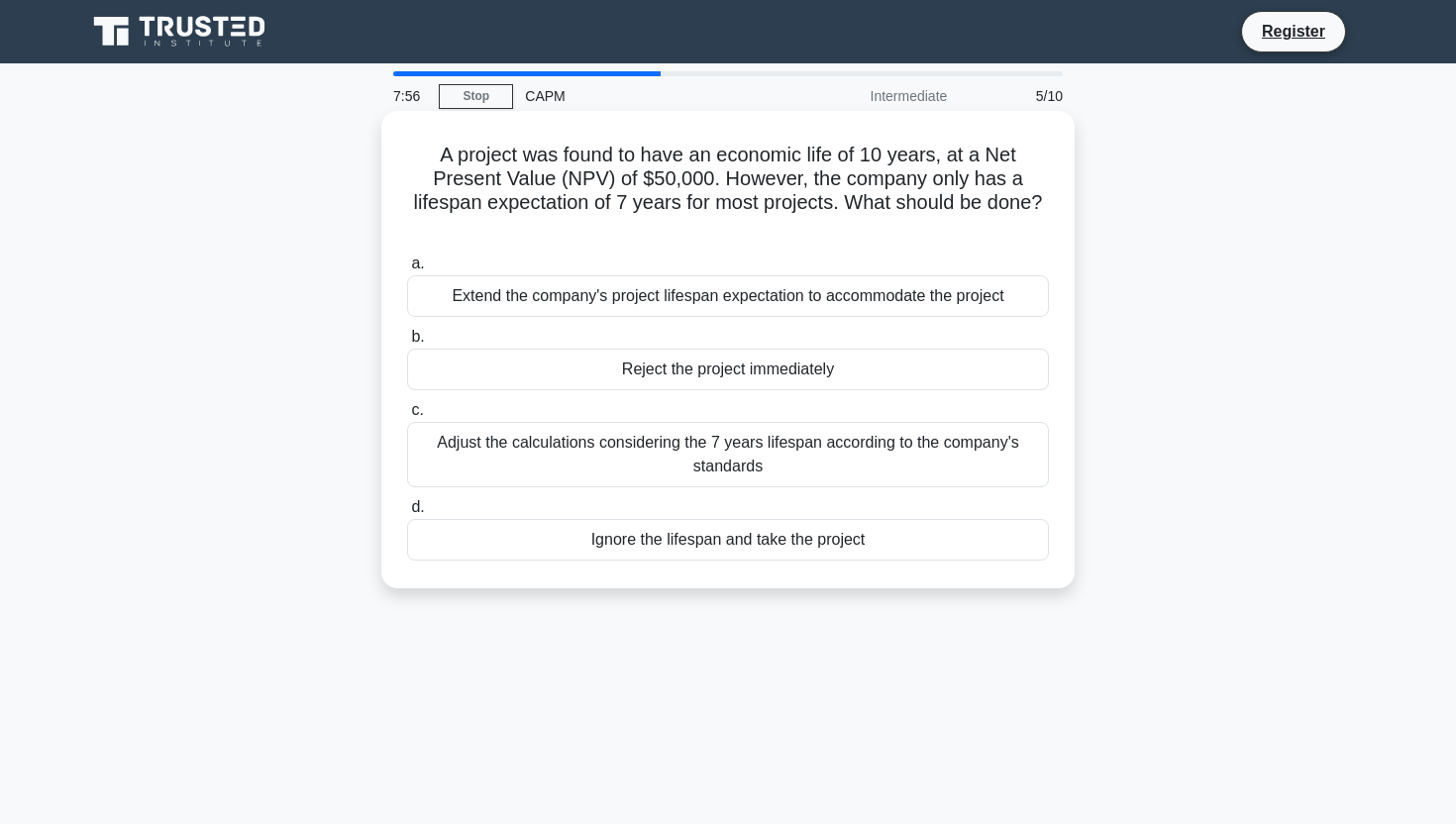 click on "Adjust the calculations considering the 7 years lifespan according to the company's standards" at bounding box center (728, 455) 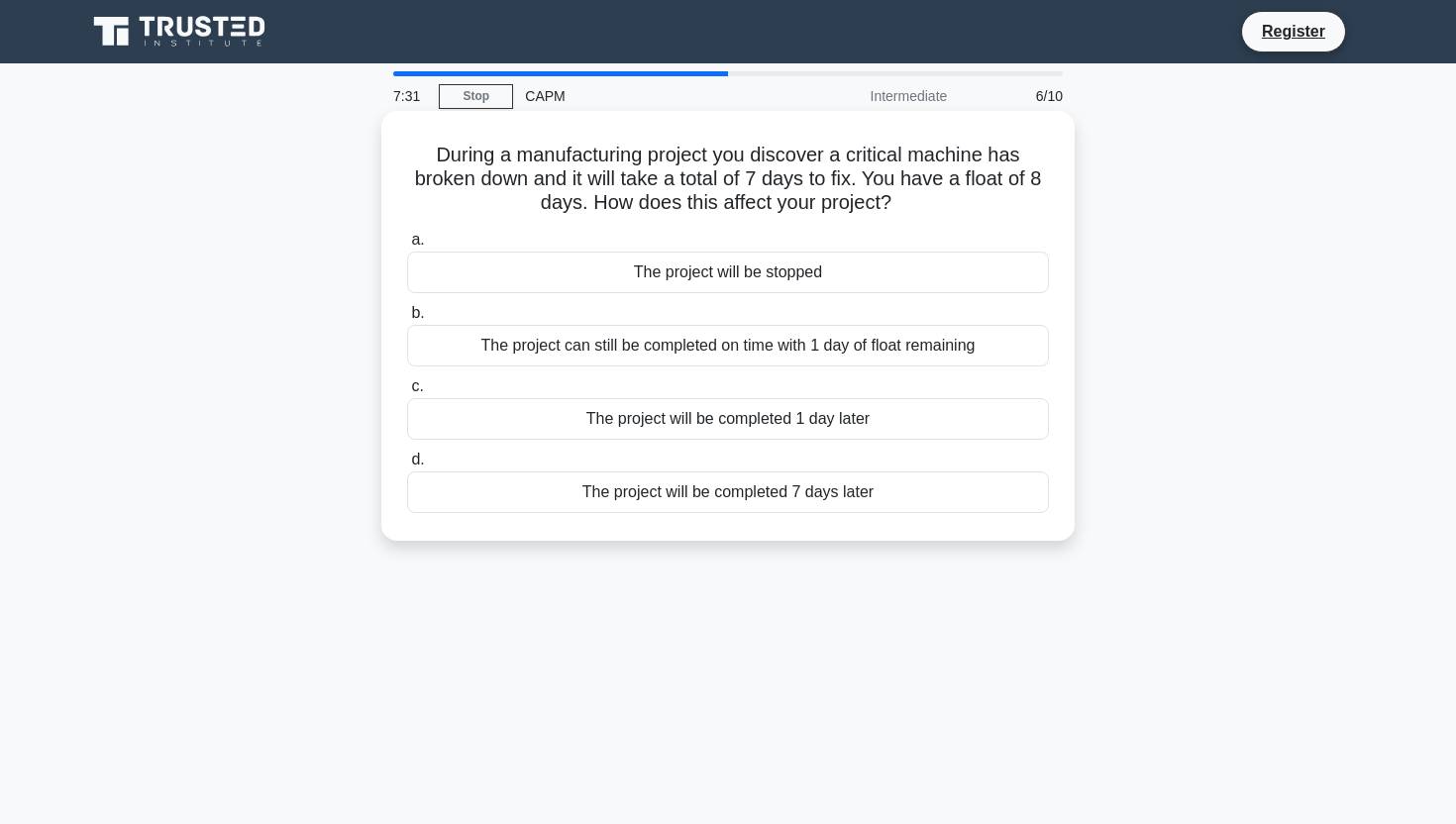 click on "The project can still be completed on time with 1 day of float remaining" at bounding box center (728, 346) 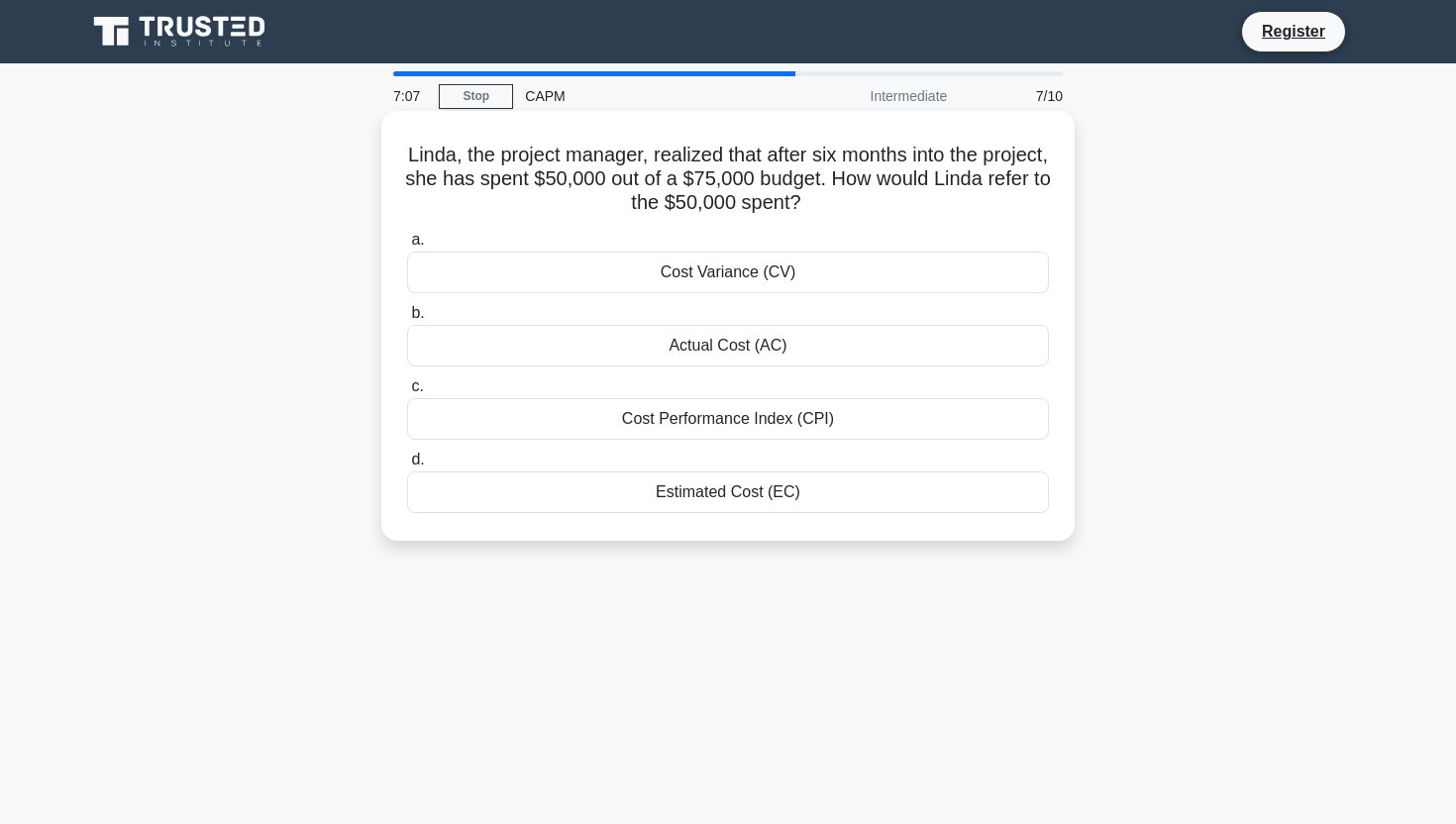 click on "Linda, the project manager, realized that after six months into the project, she has spent $50,000 out of a $75,000 budget. How would Linda refer to the $50,000 spent?
.spinner_0XTQ{transform-origin:center;animation:spinner_y6GP .75s linear infinite}@keyframes spinner_y6GP{100%{transform:rotate(360deg)}}" at bounding box center [728, 179] 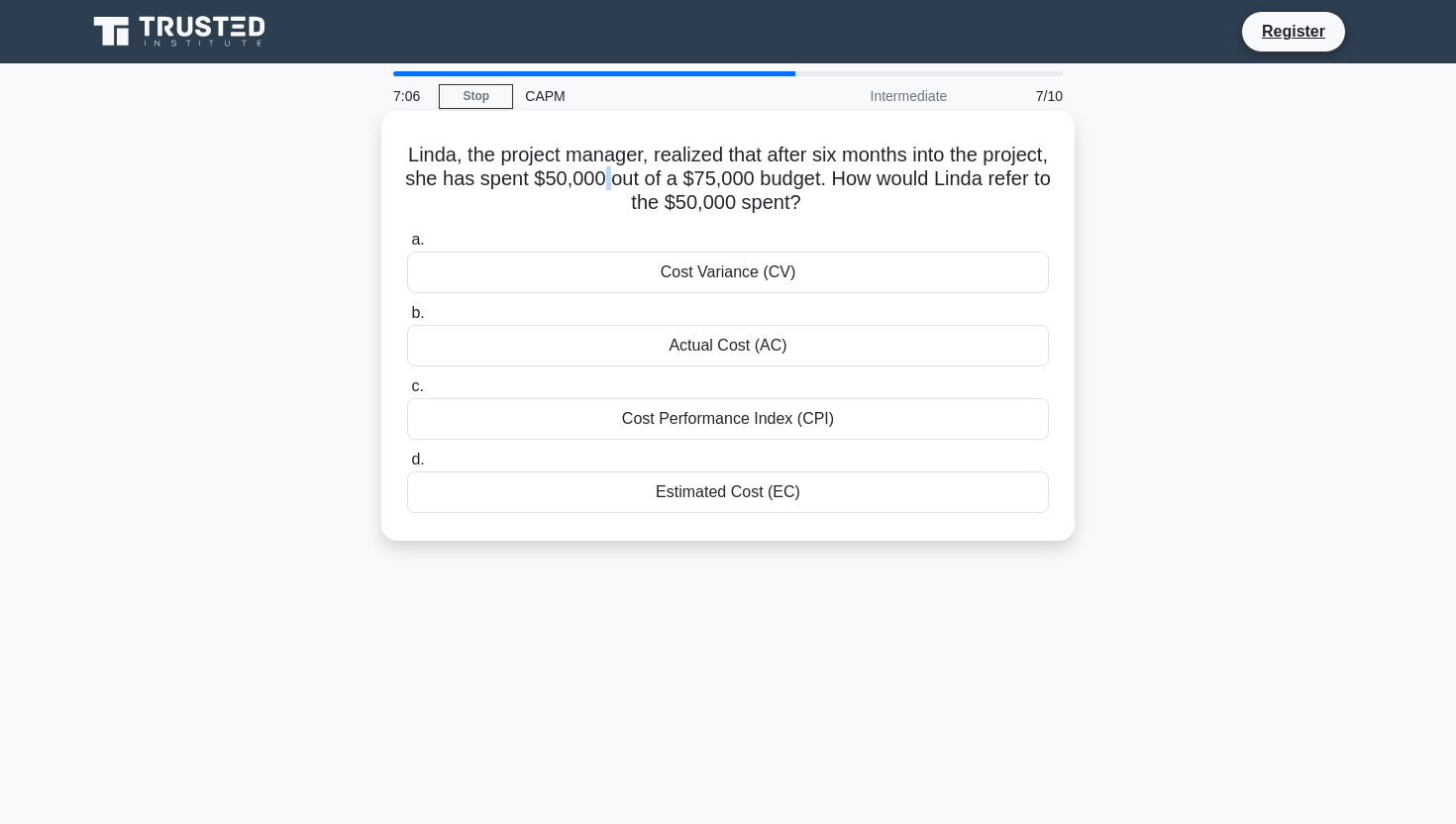 click on "Linda, the project manager, realized that after six months into the project, she has spent $50,000 out of a $75,000 budget. How would Linda refer to the $50,000 spent?
.spinner_0XTQ{transform-origin:center;animation:spinner_y6GP .75s linear infinite}@keyframes spinner_y6GP{100%{transform:rotate(360deg)}}" at bounding box center (728, 179) 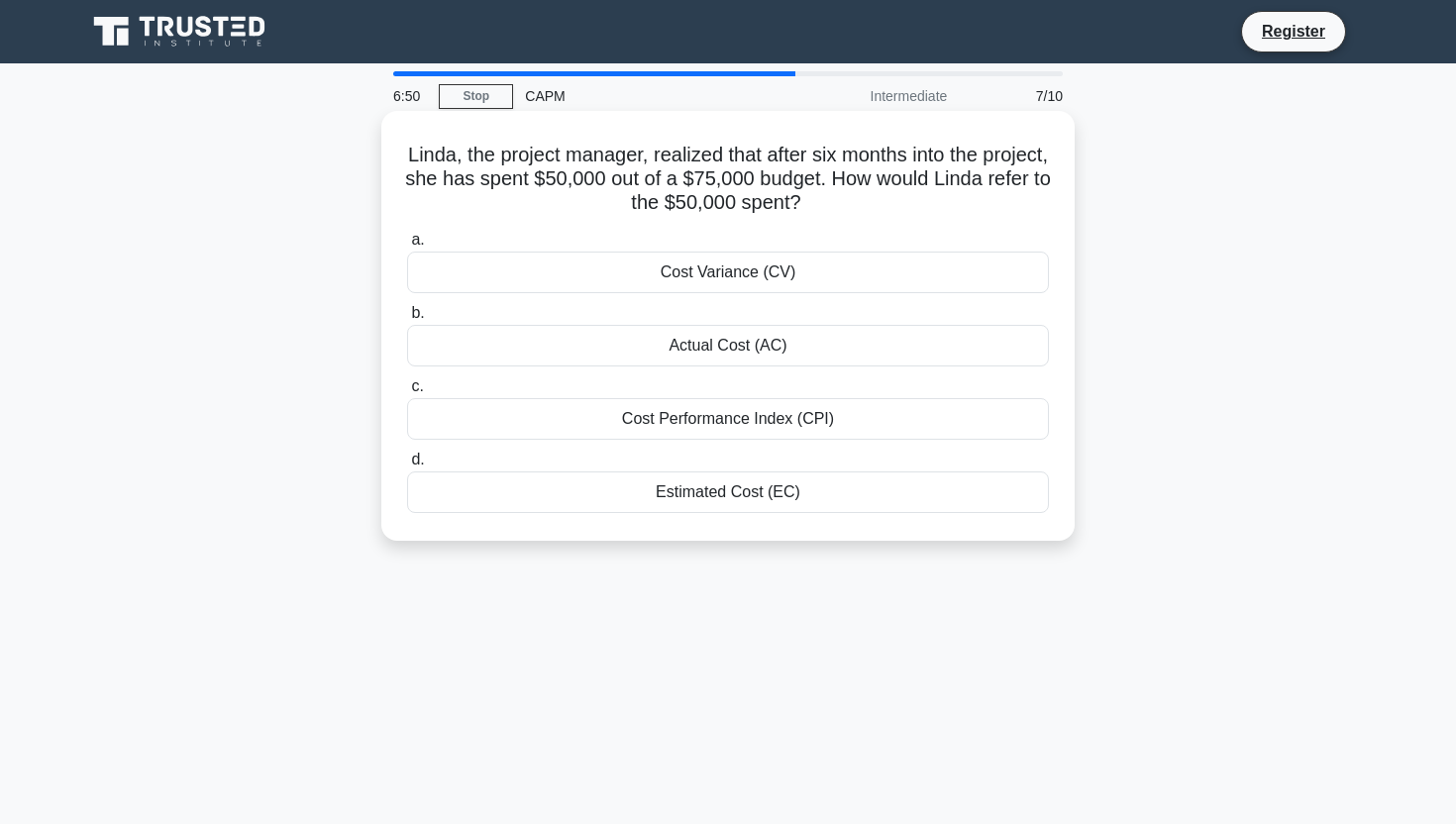 click on "Cost Performance Index (CPI)" at bounding box center [728, 419] 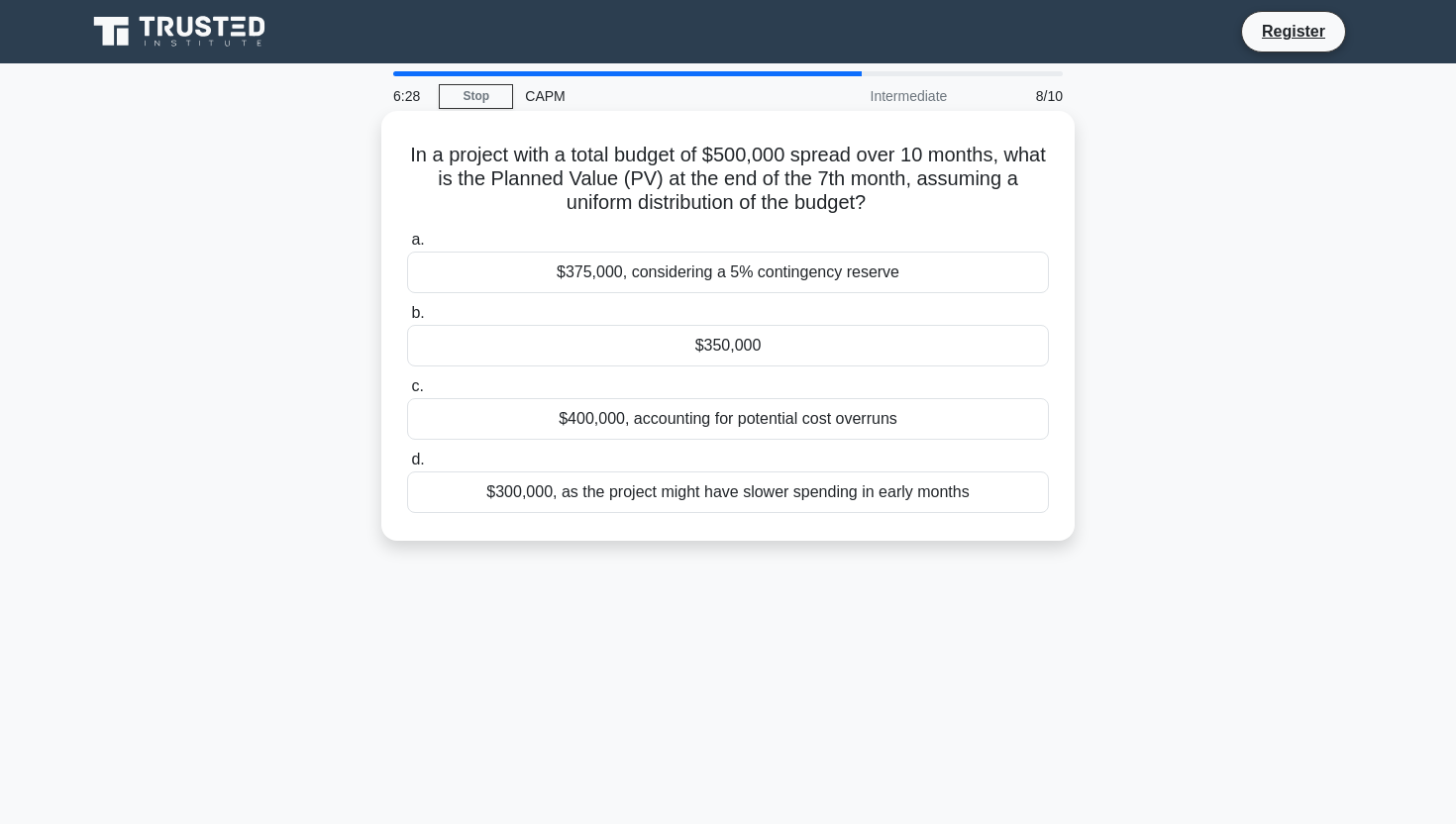 click on "$375,000, considering a 5% contingency reserve" at bounding box center (728, 272) 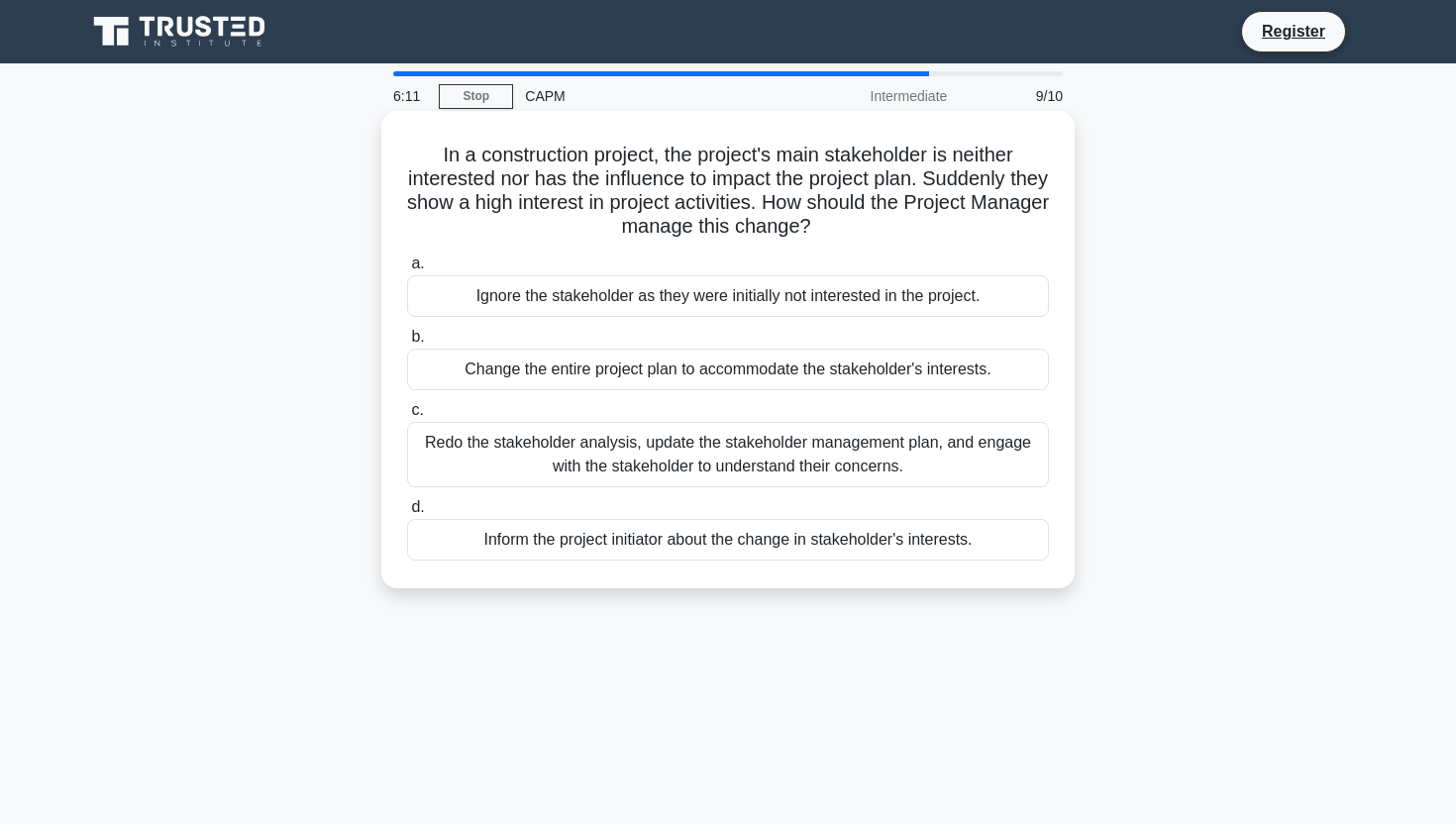 click on "Redo the stakeholder analysis, update the stakeholder management plan, and engage with the stakeholder to understand their concerns." at bounding box center (728, 455) 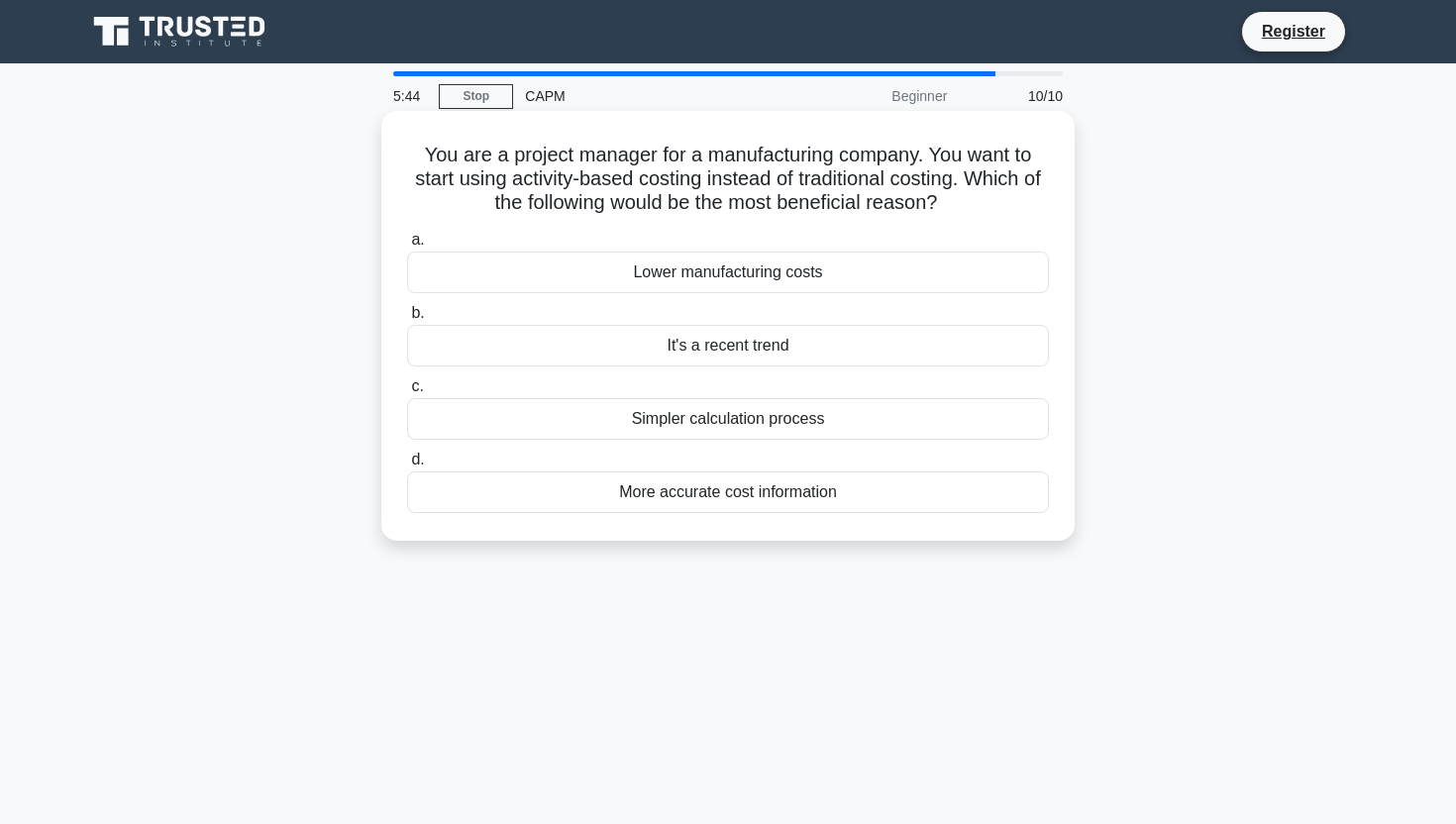 click on "a.
Lower manufacturing costs
b.
It's a recent trend" at bounding box center (728, 370) 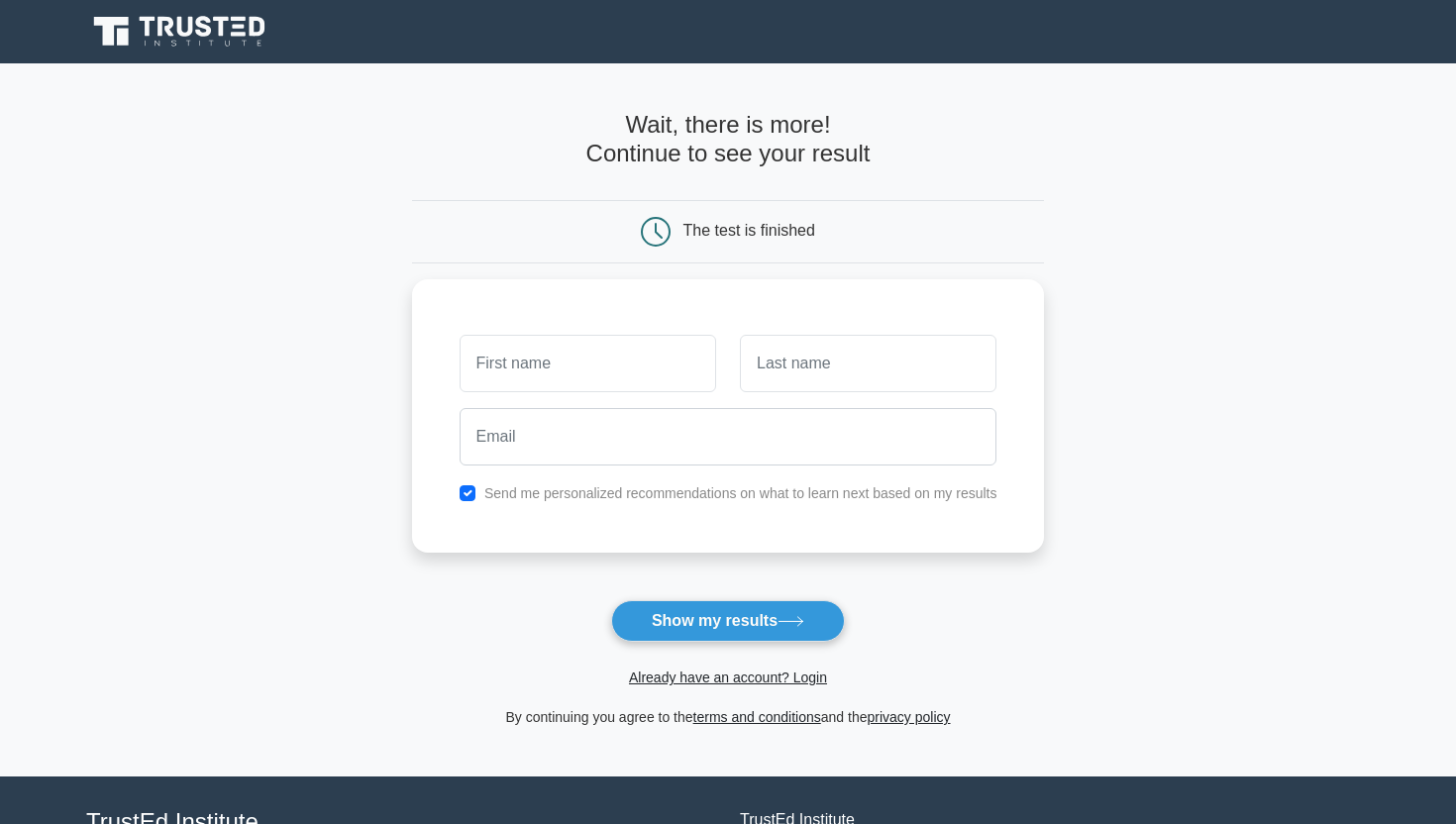 scroll, scrollTop: 0, scrollLeft: 0, axis: both 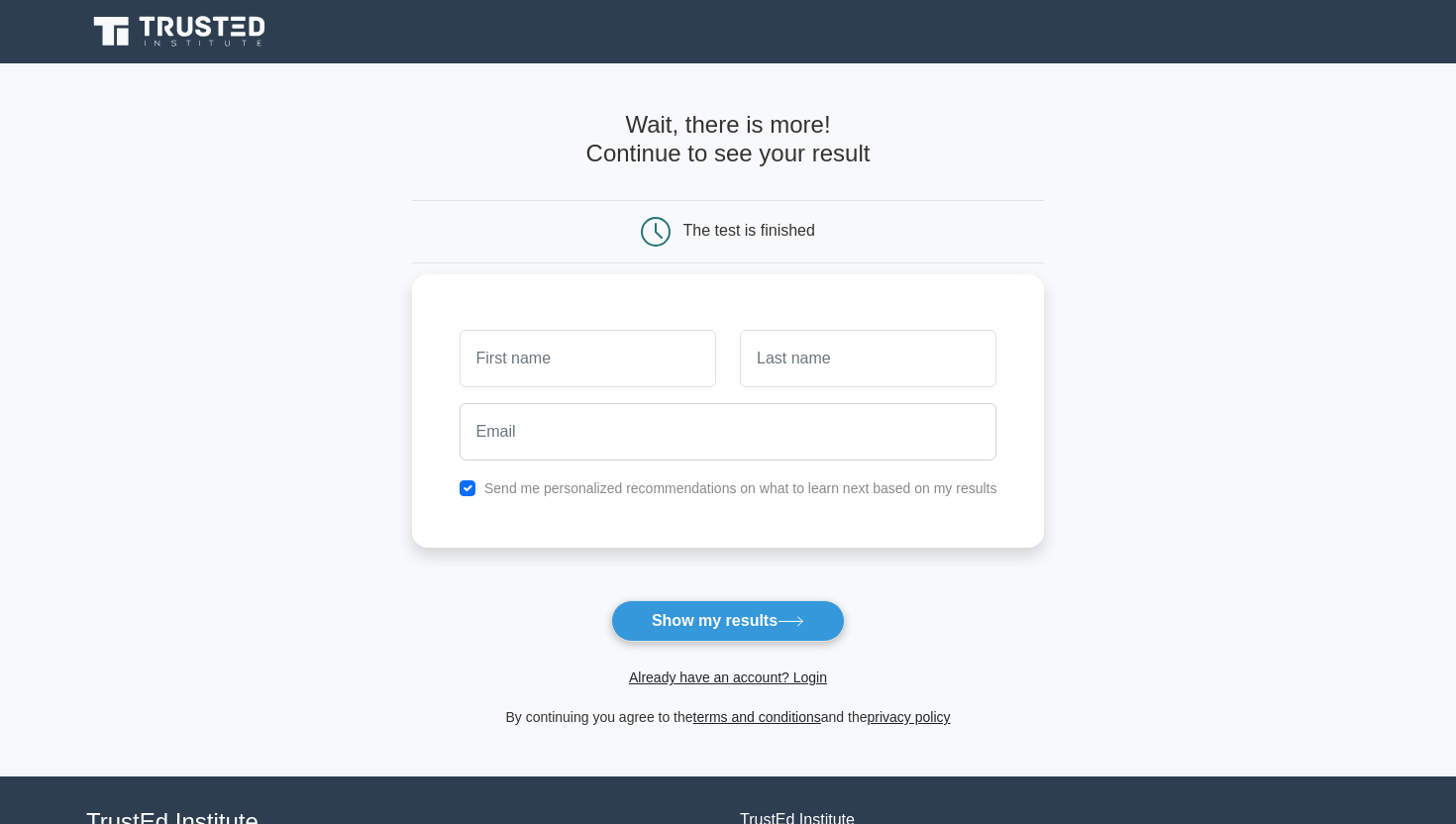 click at bounding box center (587, 359) 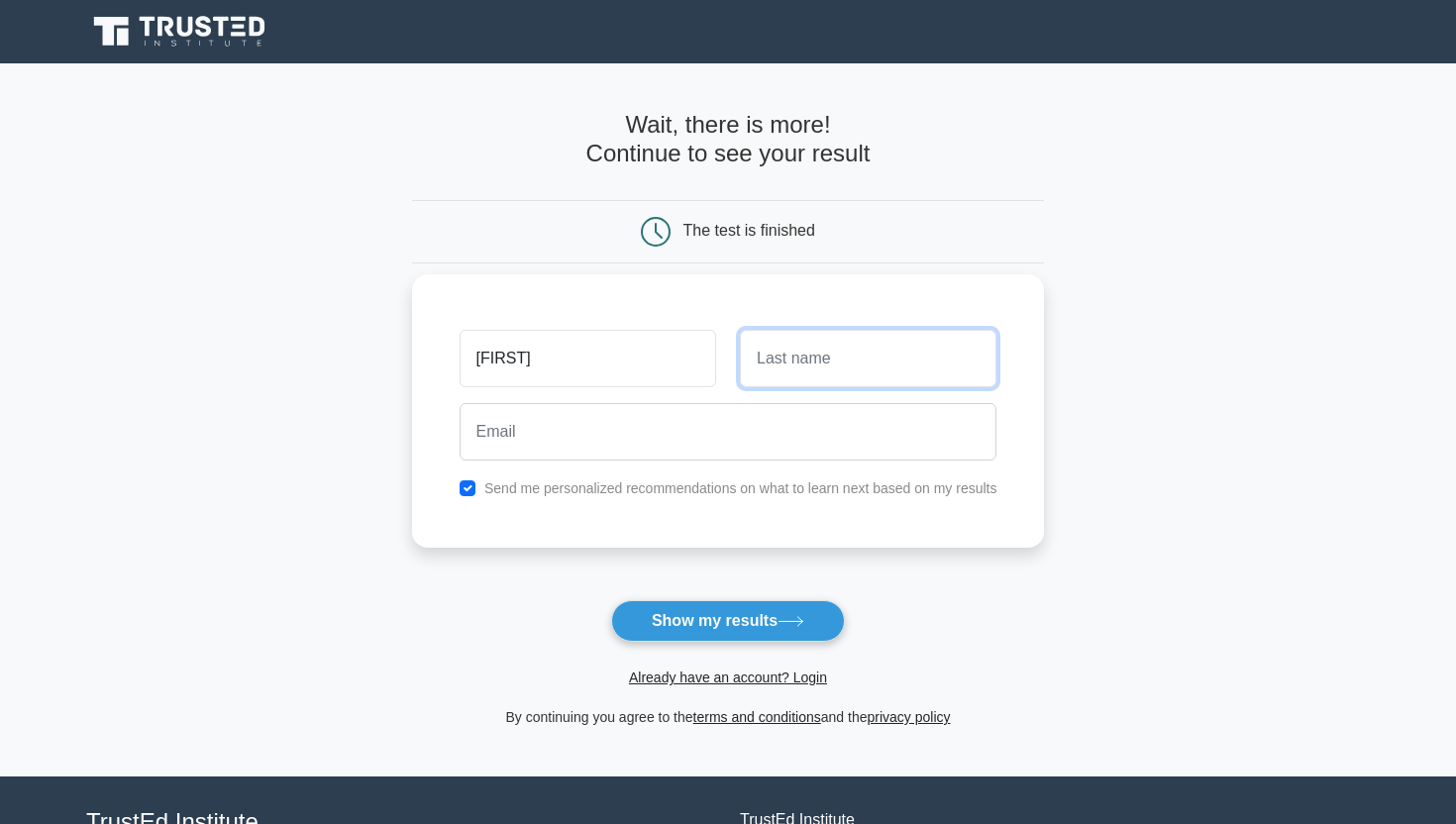 click at bounding box center (868, 359) 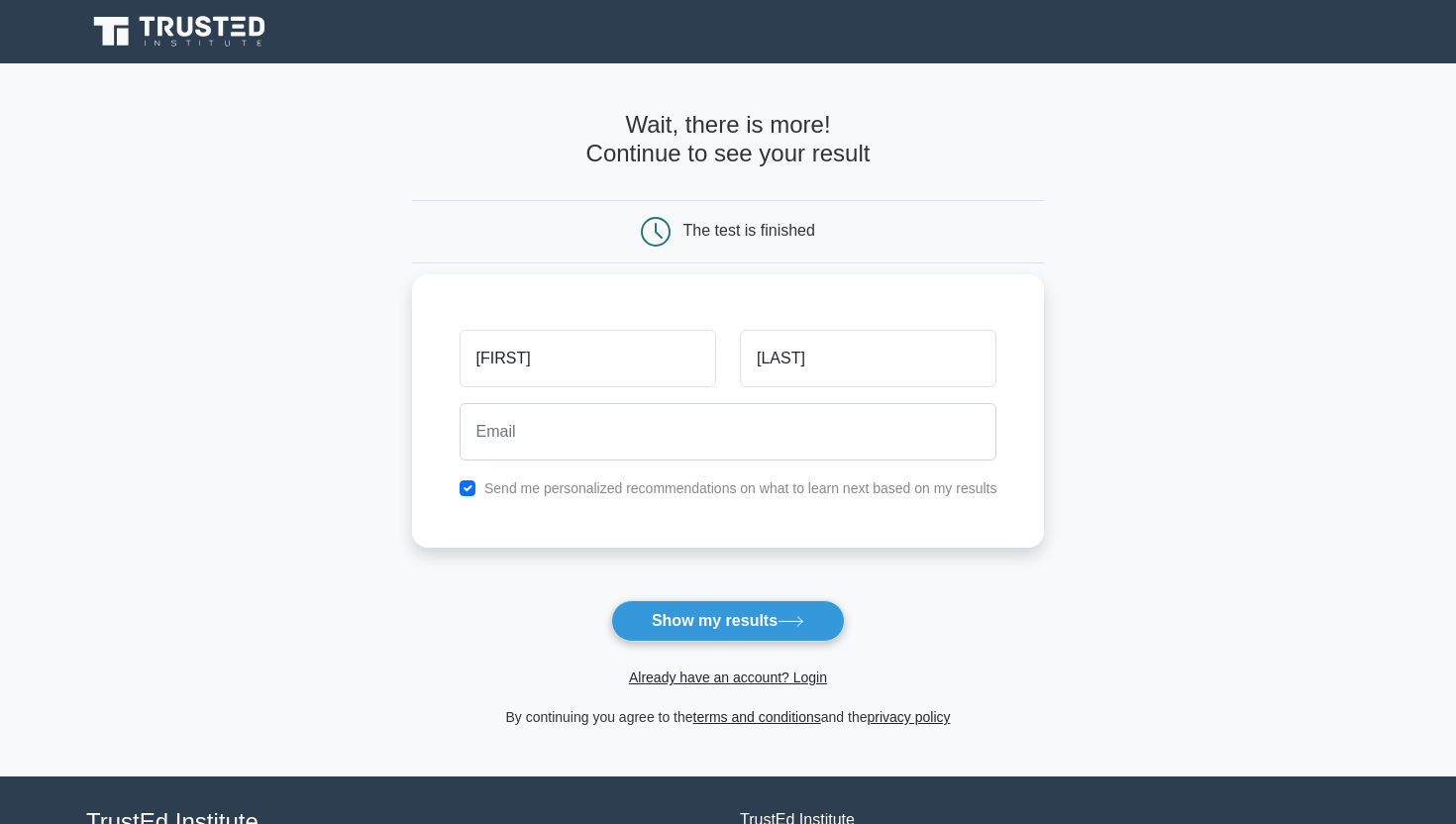 click on "Send me personalized recommendations on what to learn next based on my results" at bounding box center (728, 488) 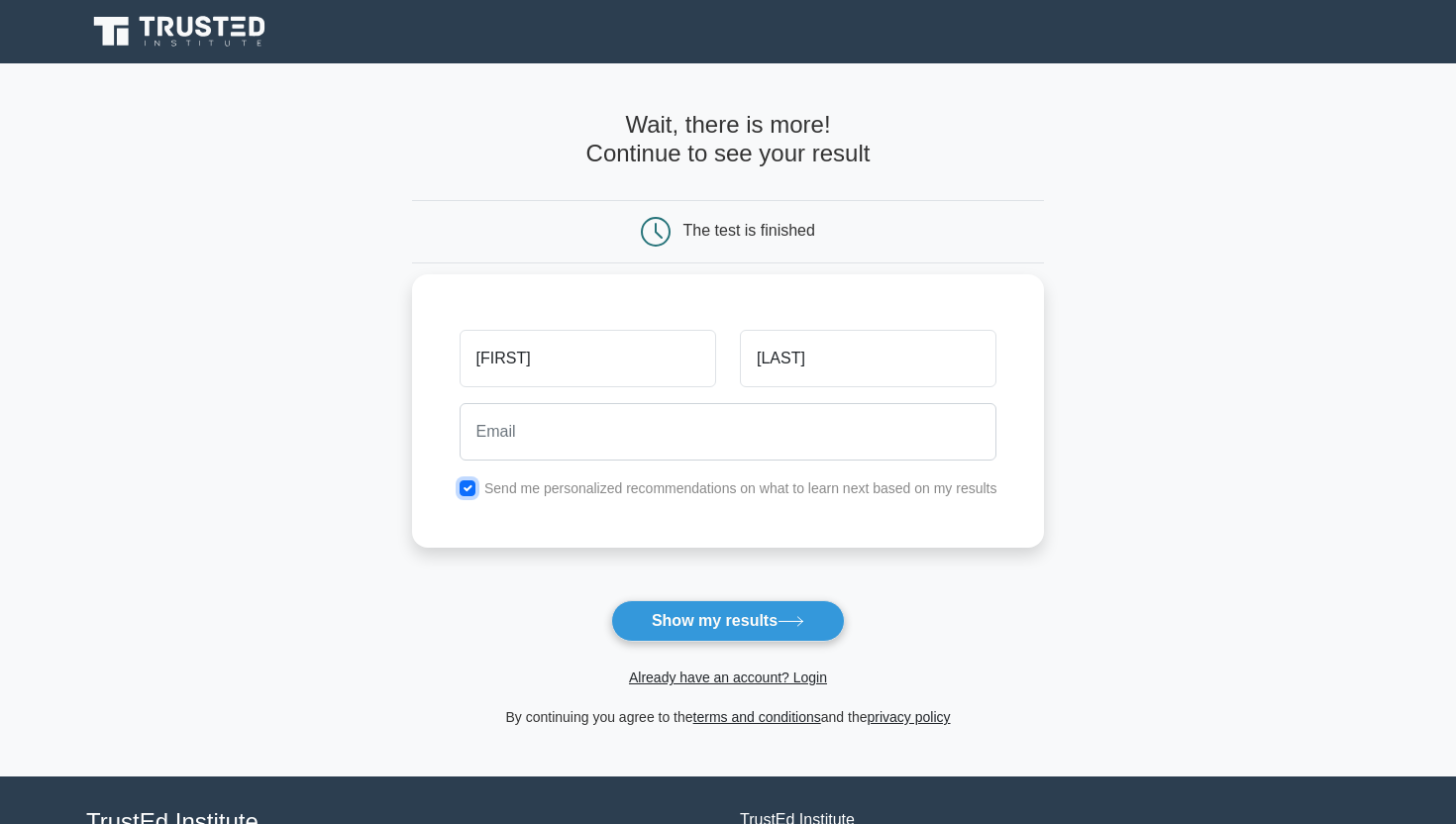 click at bounding box center (468, 488) 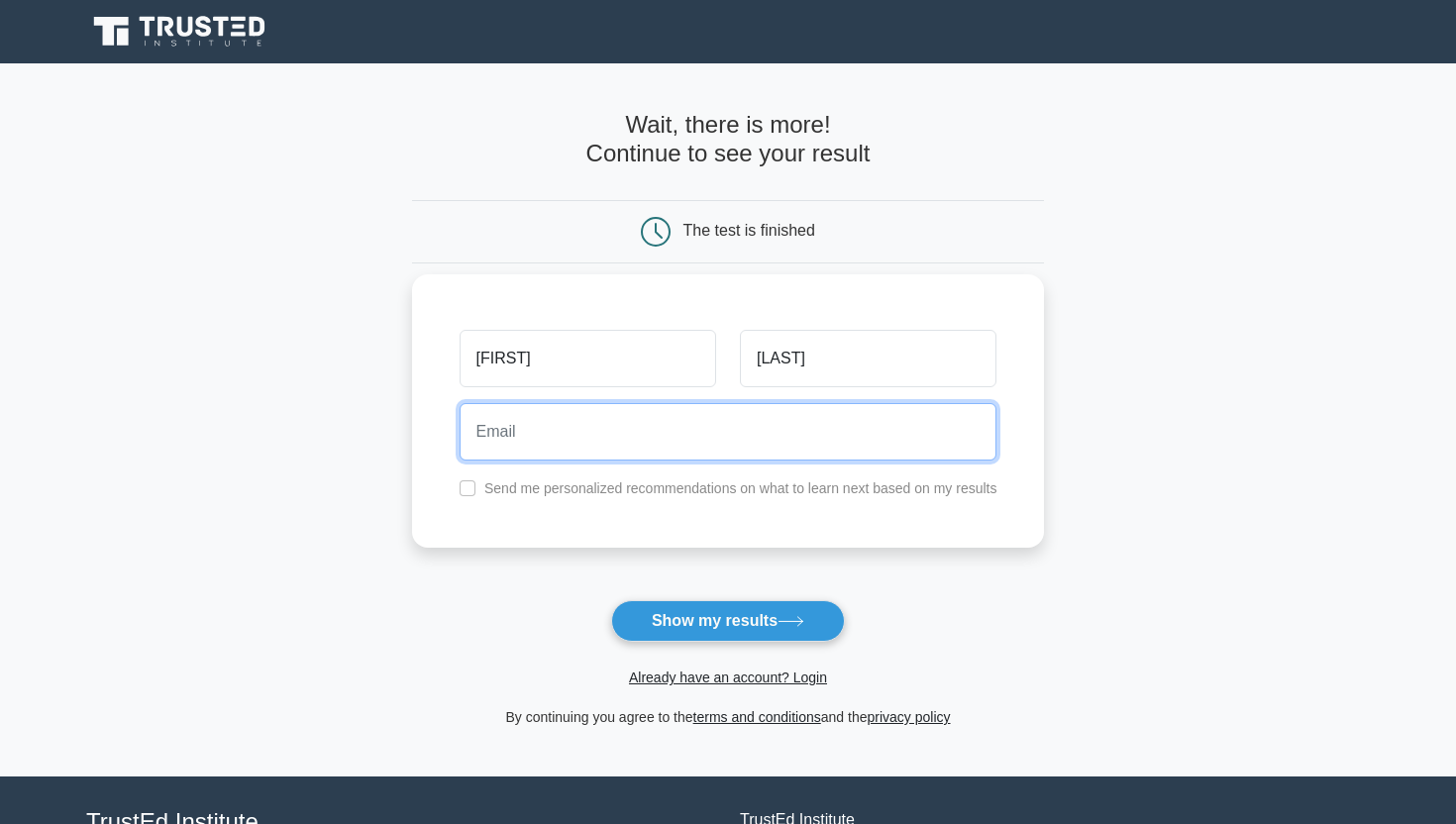 click at bounding box center [728, 432] 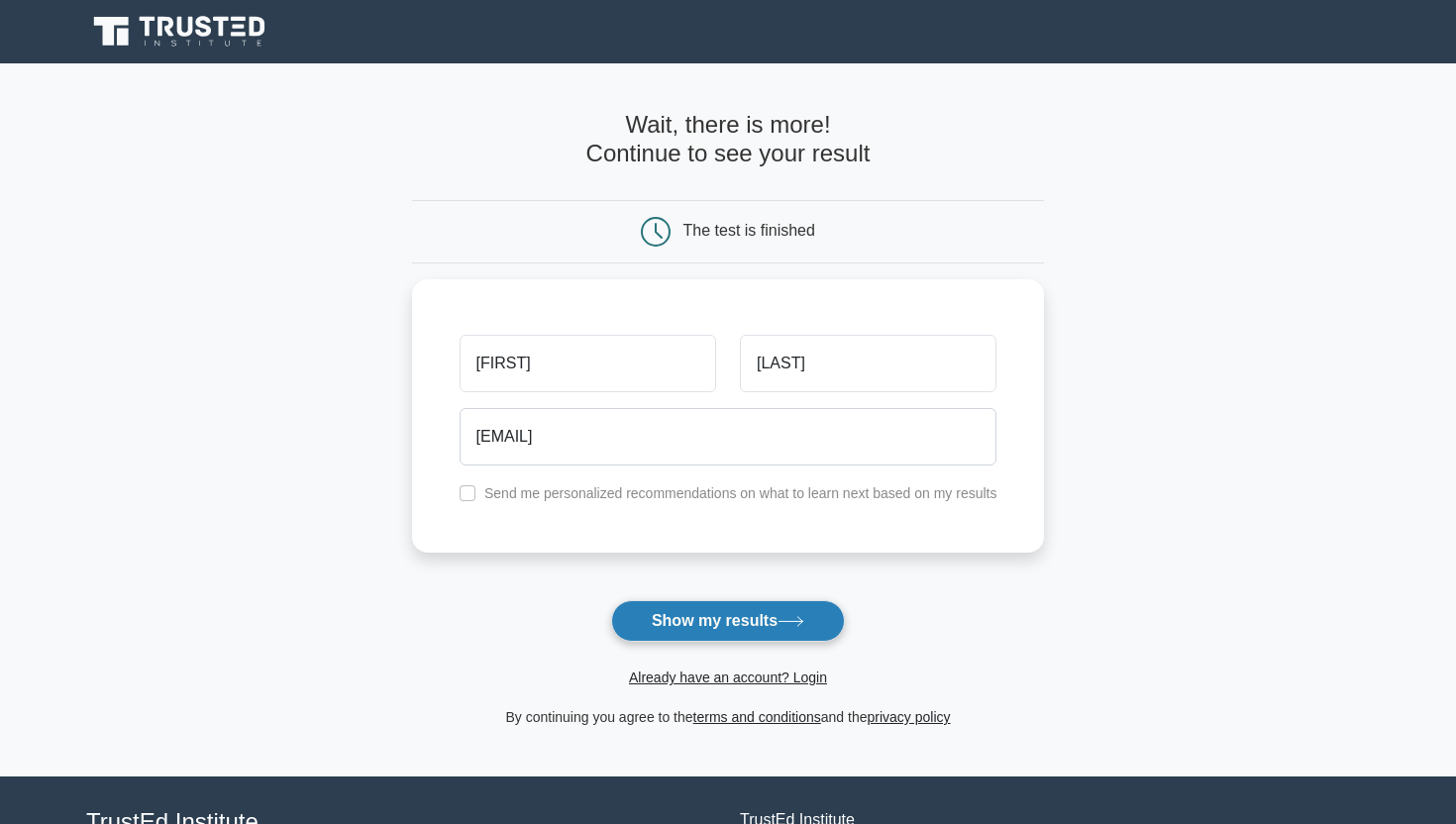 click on "Show my results" at bounding box center (728, 621) 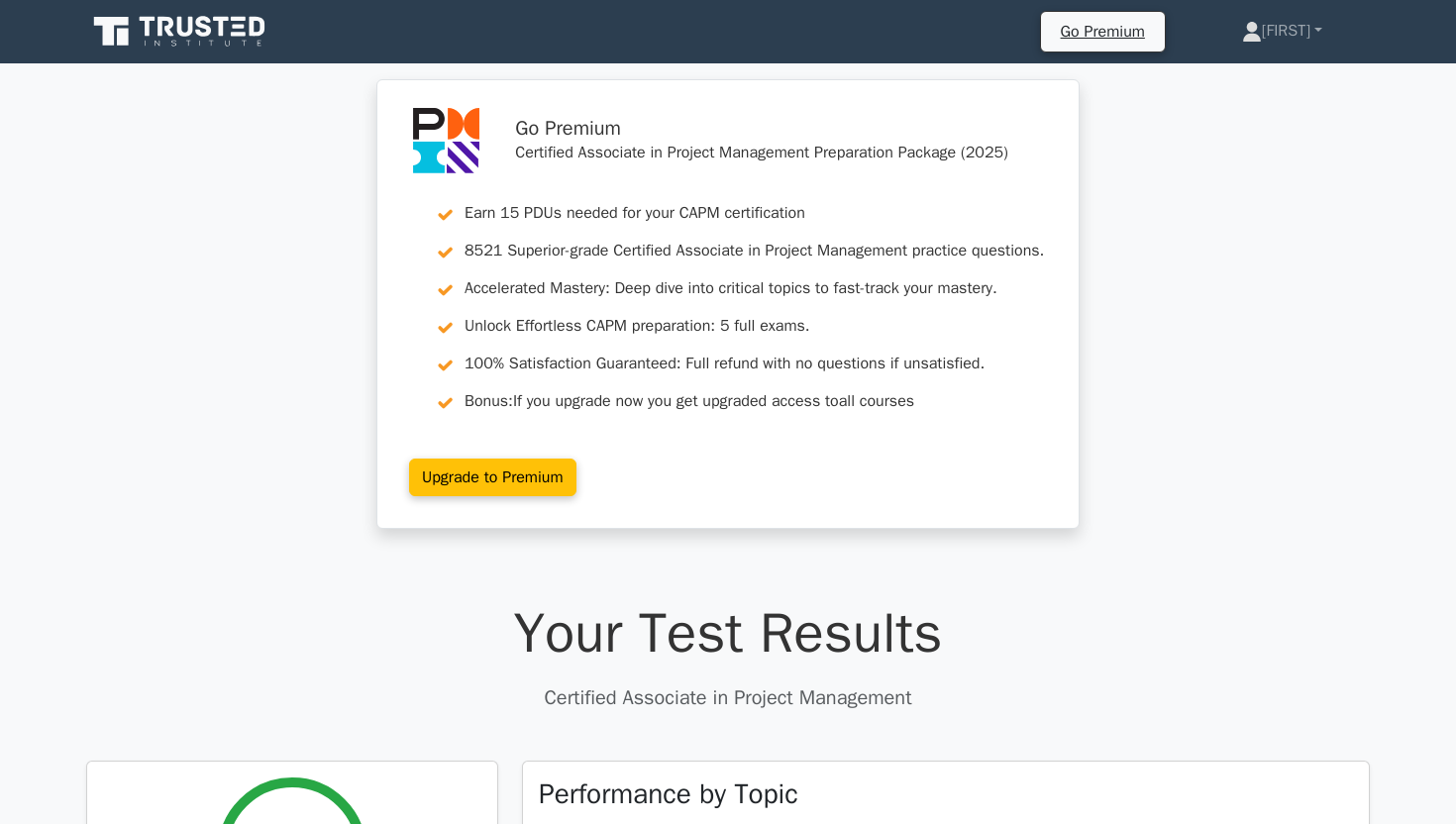 scroll, scrollTop: 0, scrollLeft: 0, axis: both 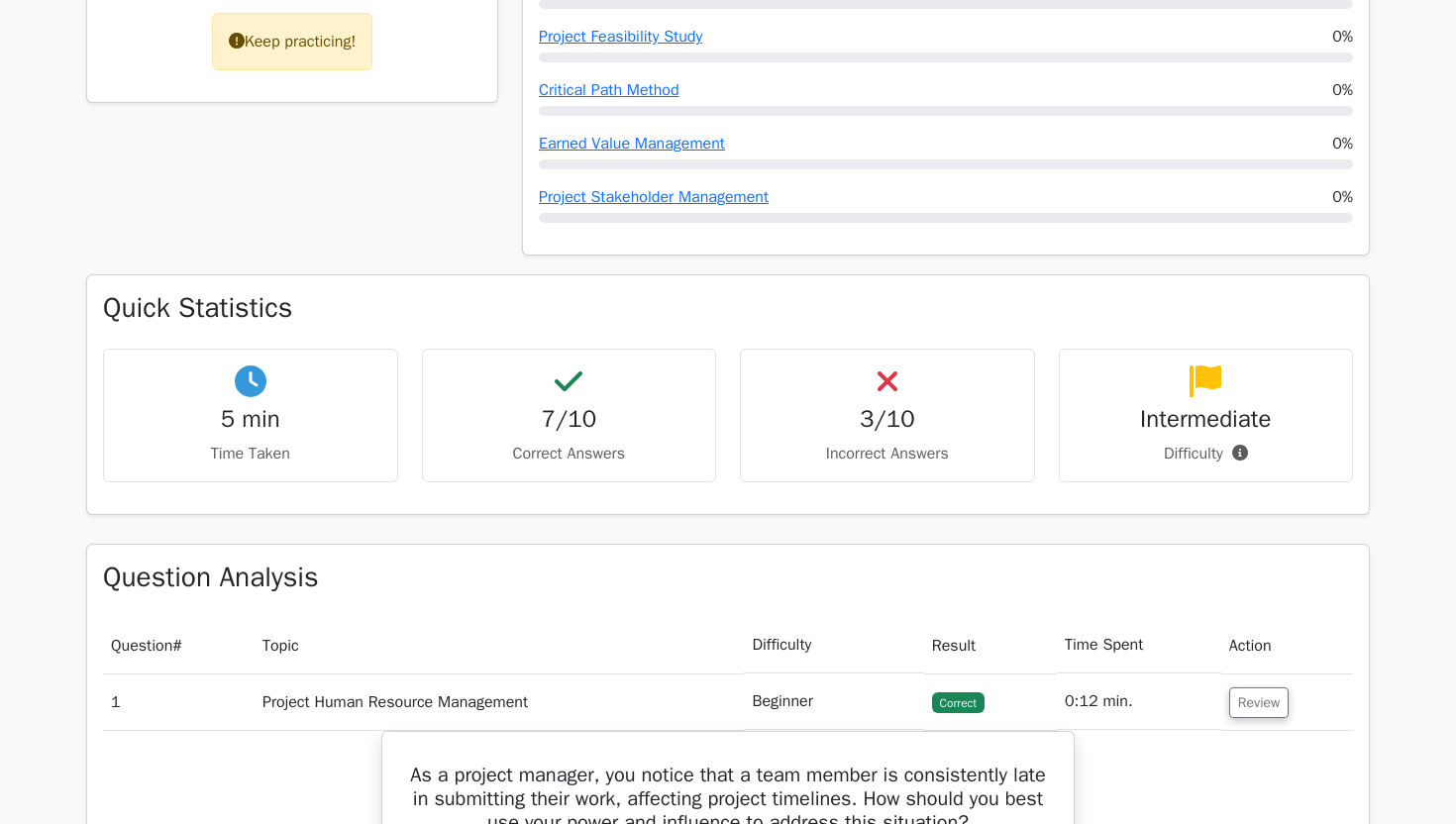 click on "3/10" at bounding box center [887, 419] 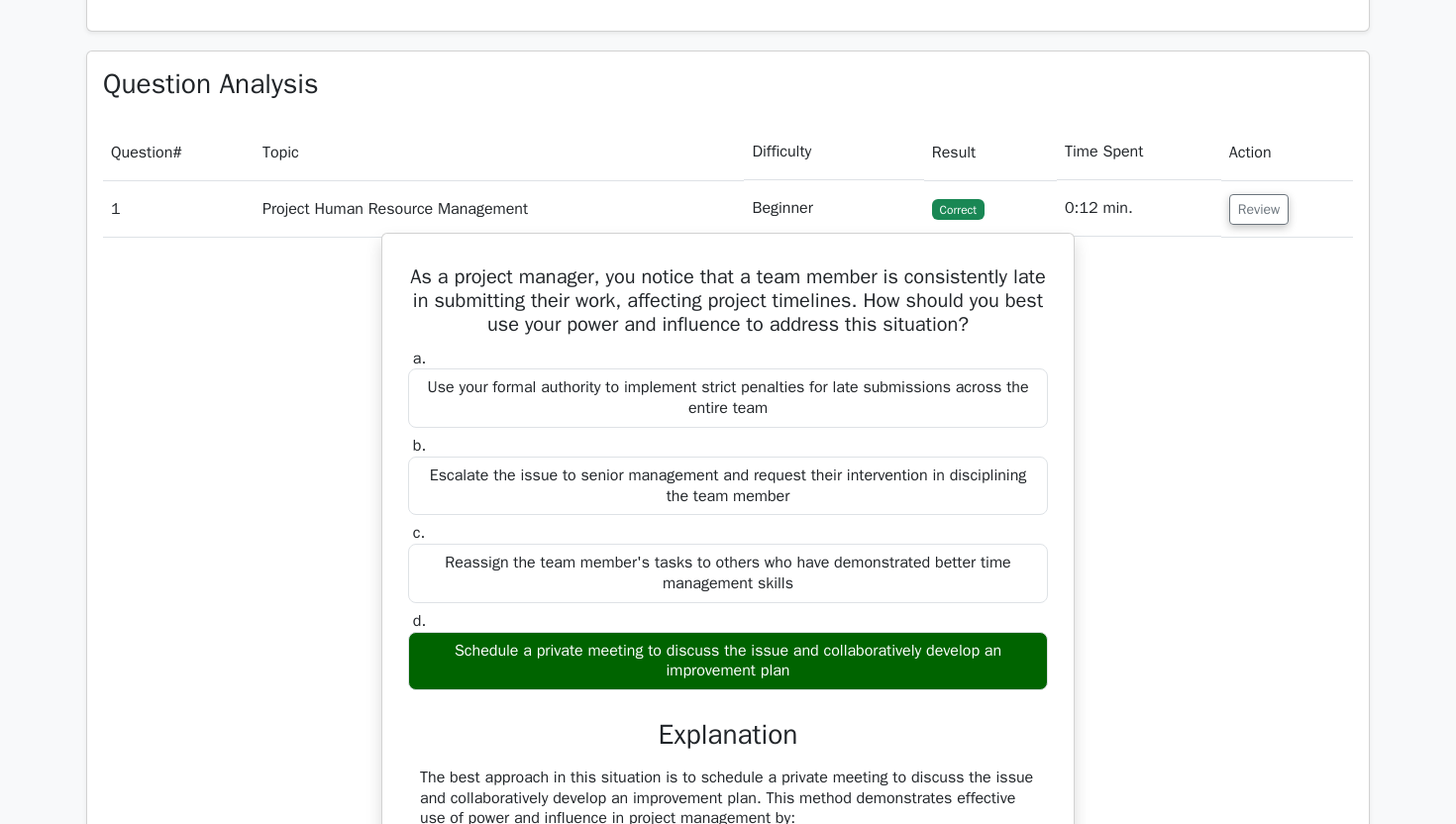 scroll, scrollTop: 1411, scrollLeft: 0, axis: vertical 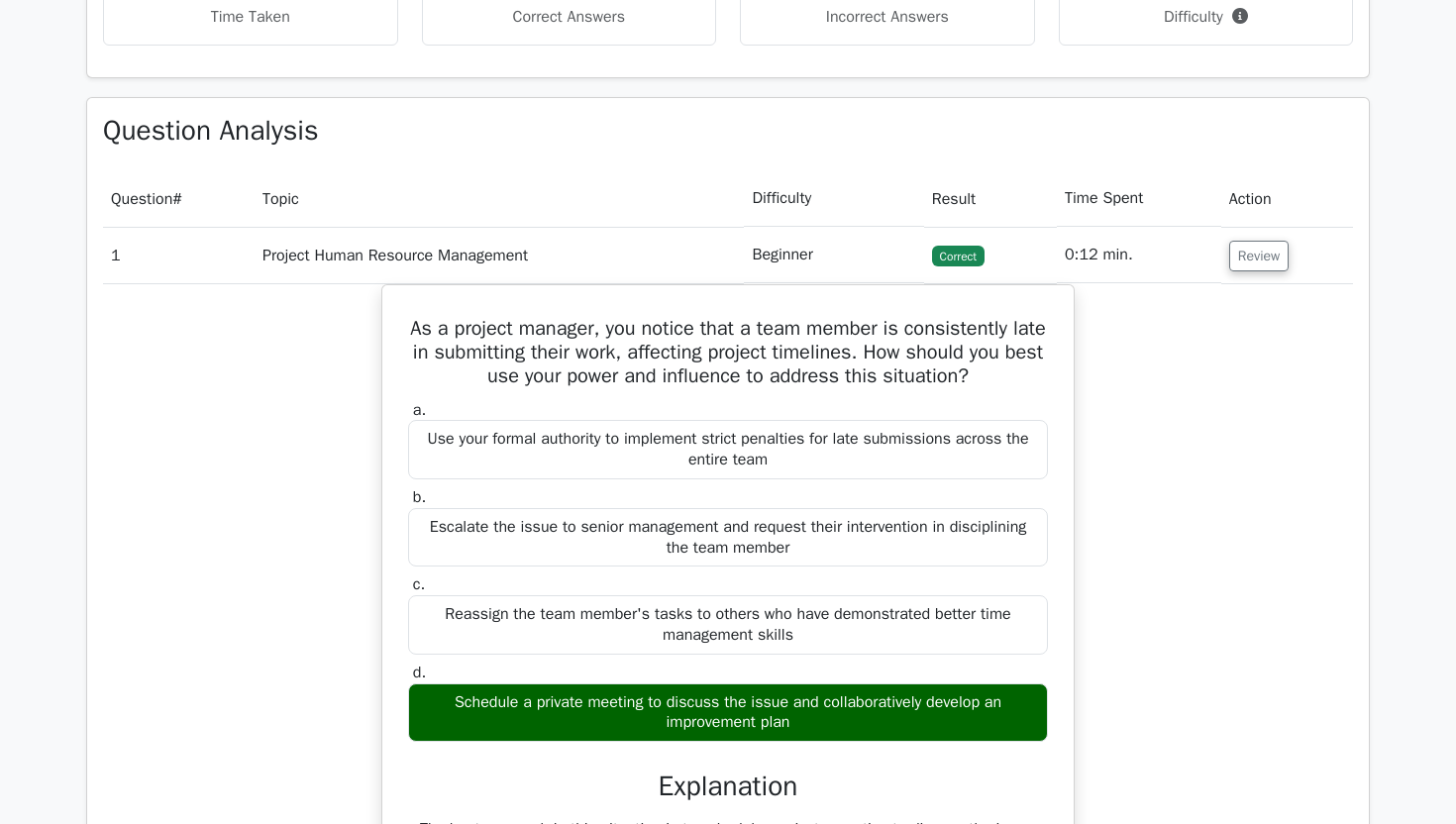 click on "Project Human Resource Management" at bounding box center (499, 255) 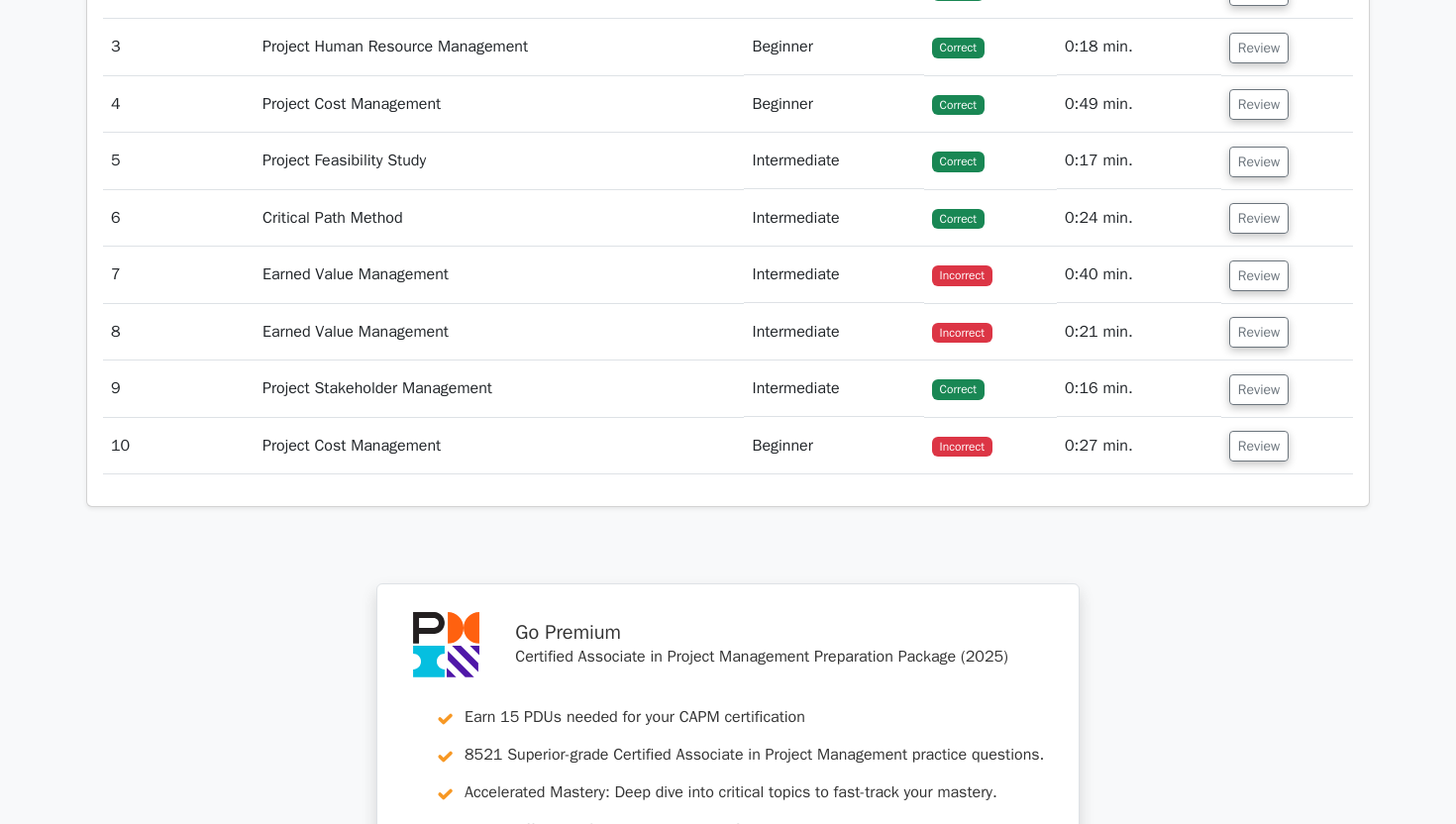 scroll, scrollTop: 2952, scrollLeft: 0, axis: vertical 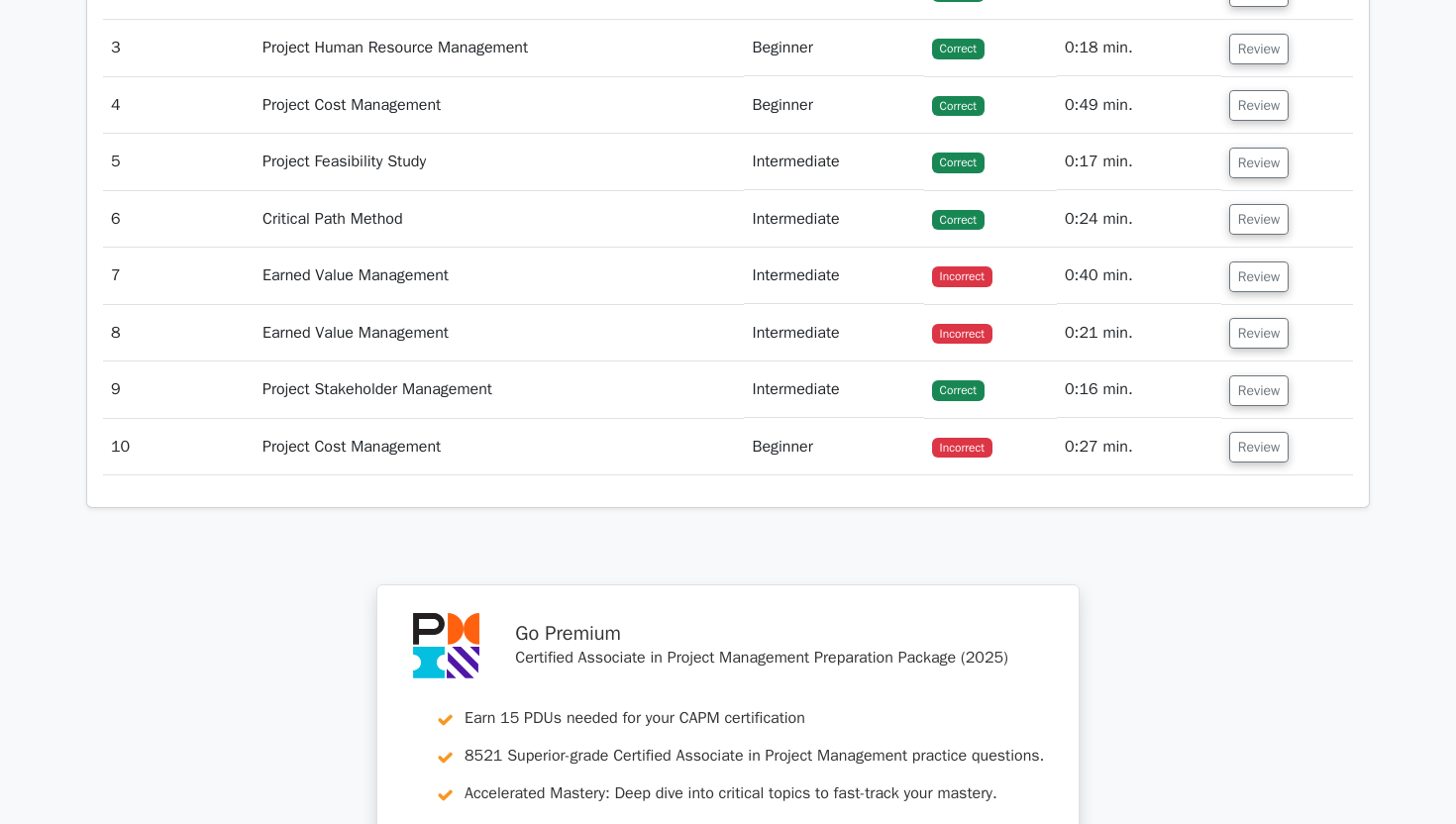 click on "Earned Value Management" at bounding box center [499, 275] 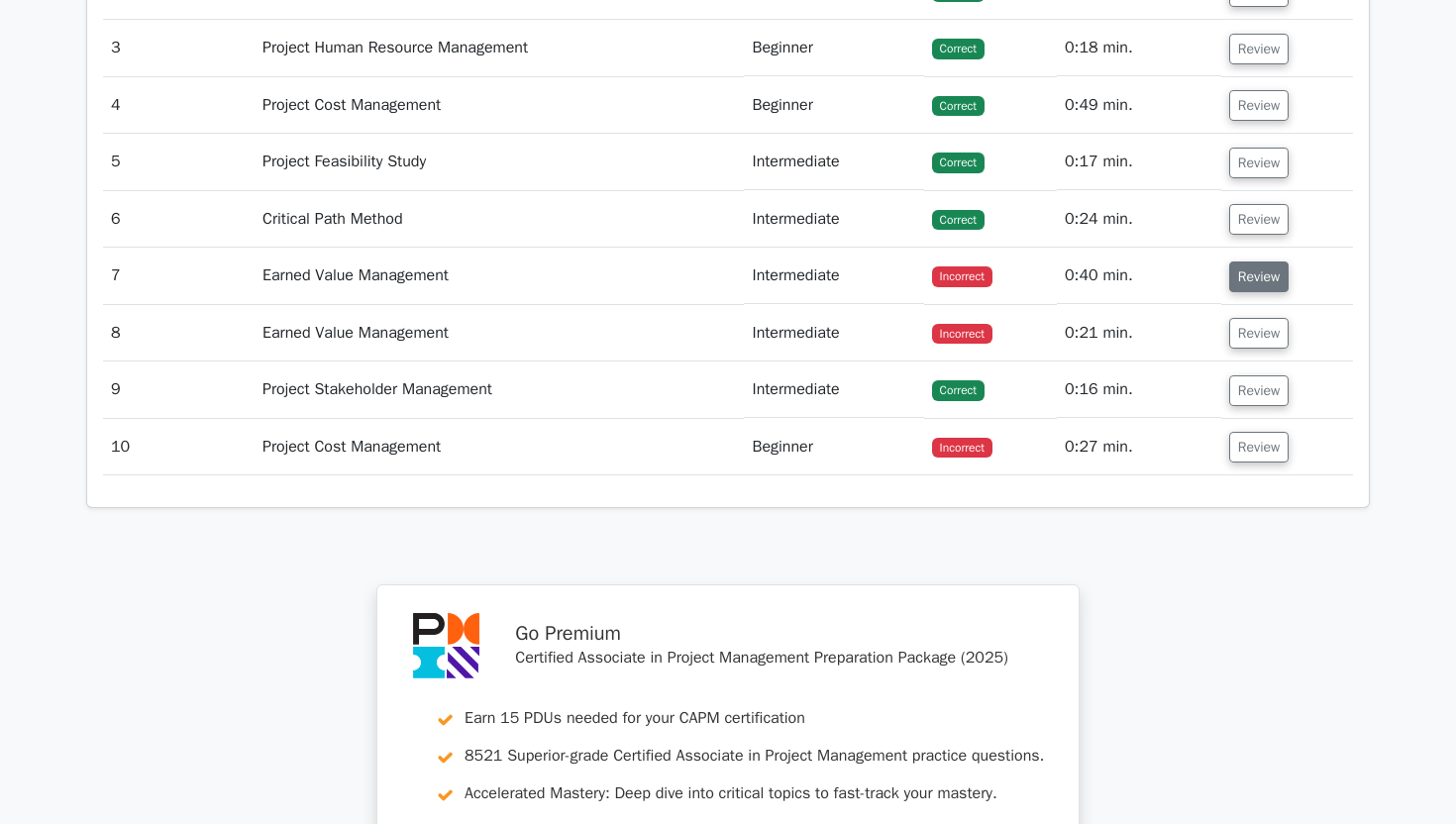 click on "Review" at bounding box center (1259, 276) 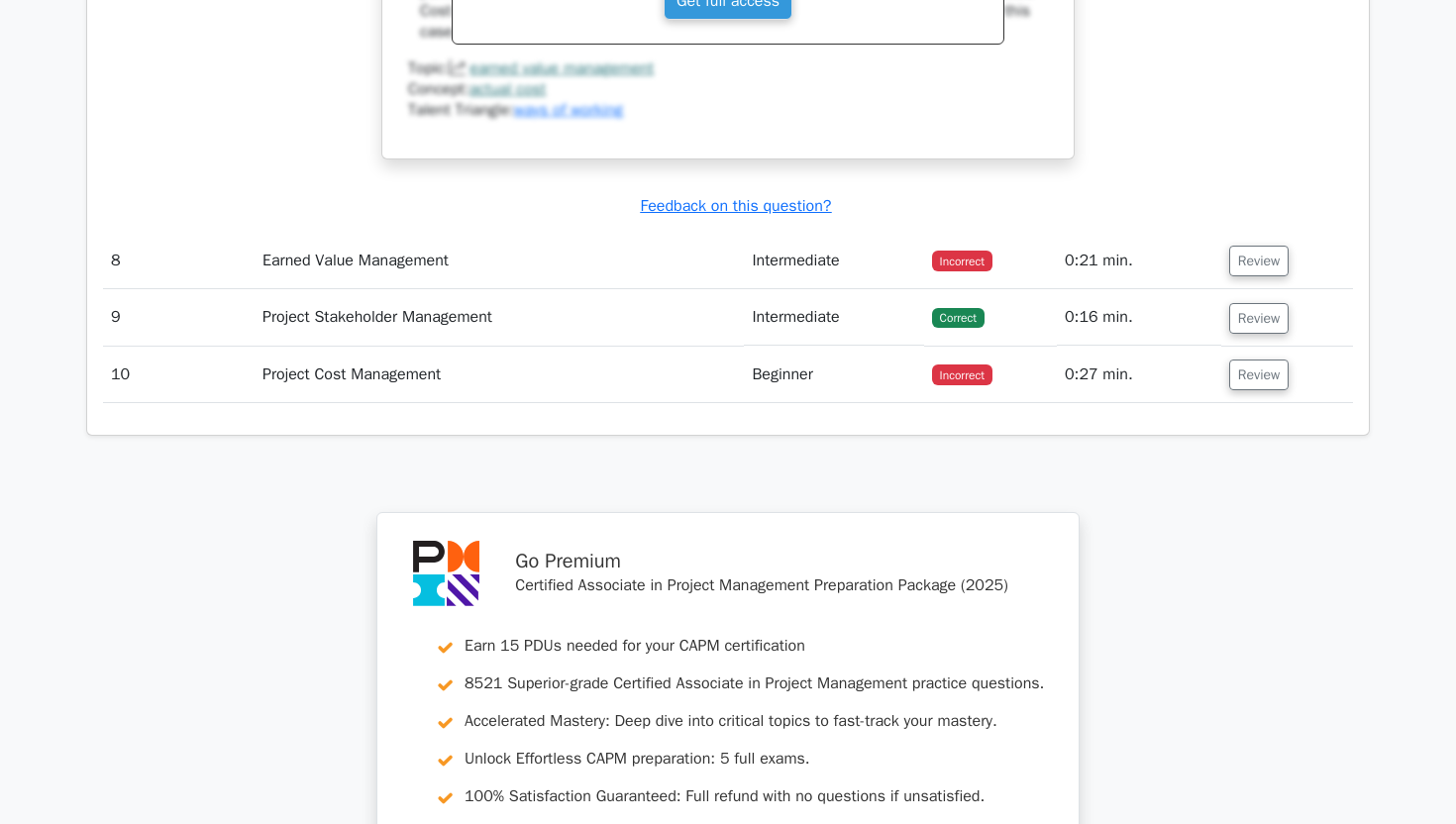 scroll, scrollTop: 3961, scrollLeft: 0, axis: vertical 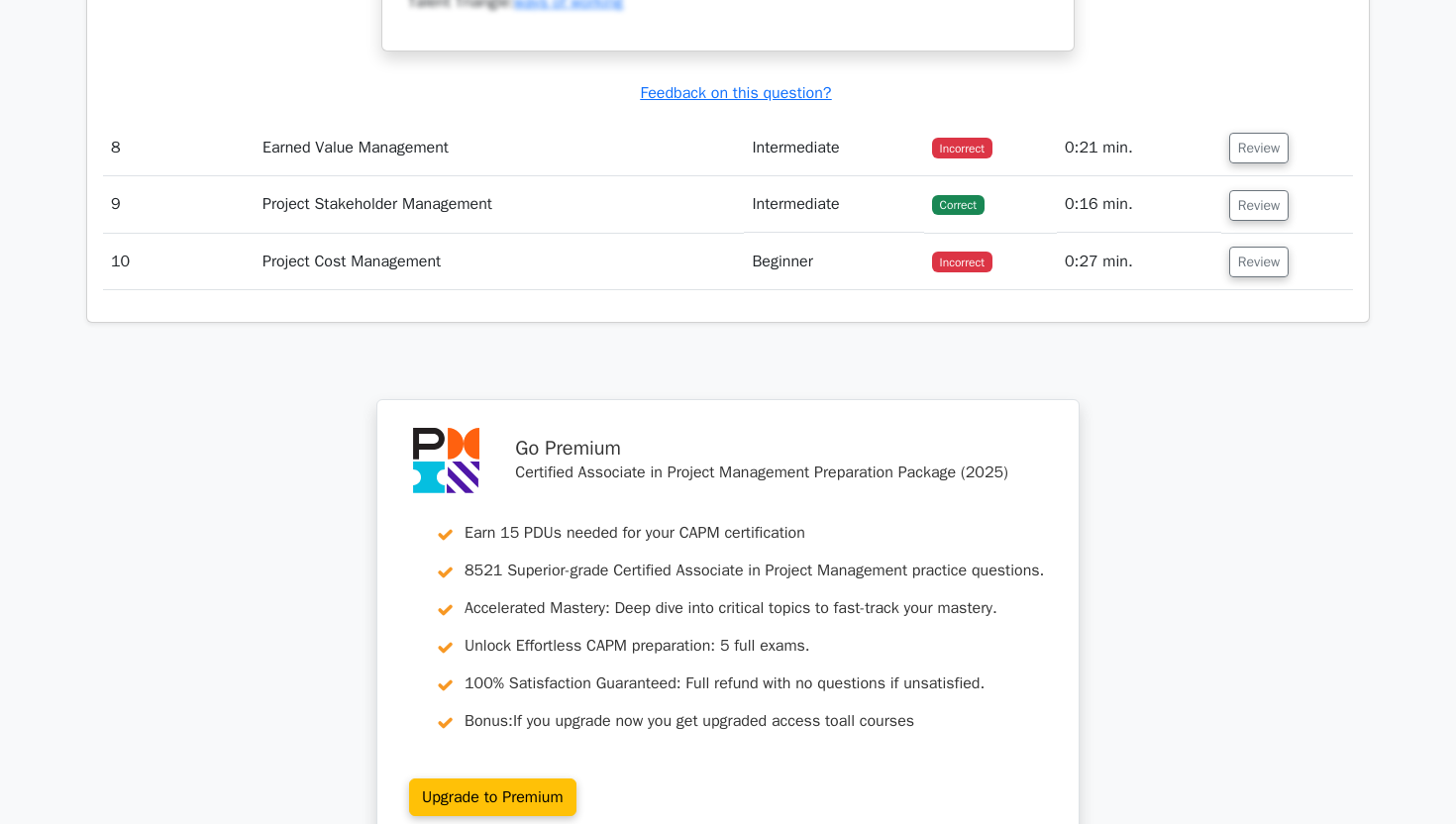 click on "Earned Value Management" at bounding box center [499, 148] 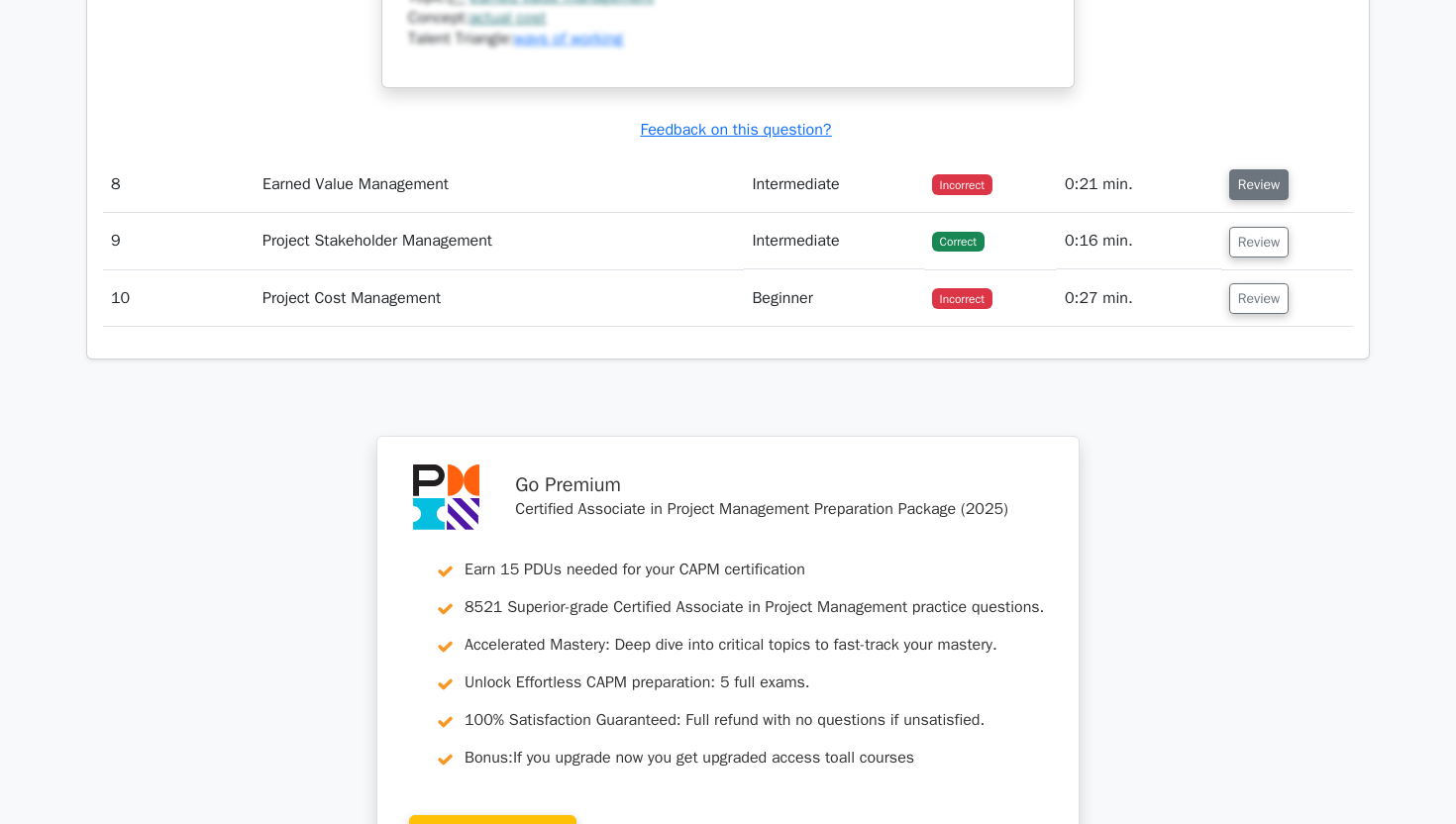 scroll, scrollTop: 3917, scrollLeft: 0, axis: vertical 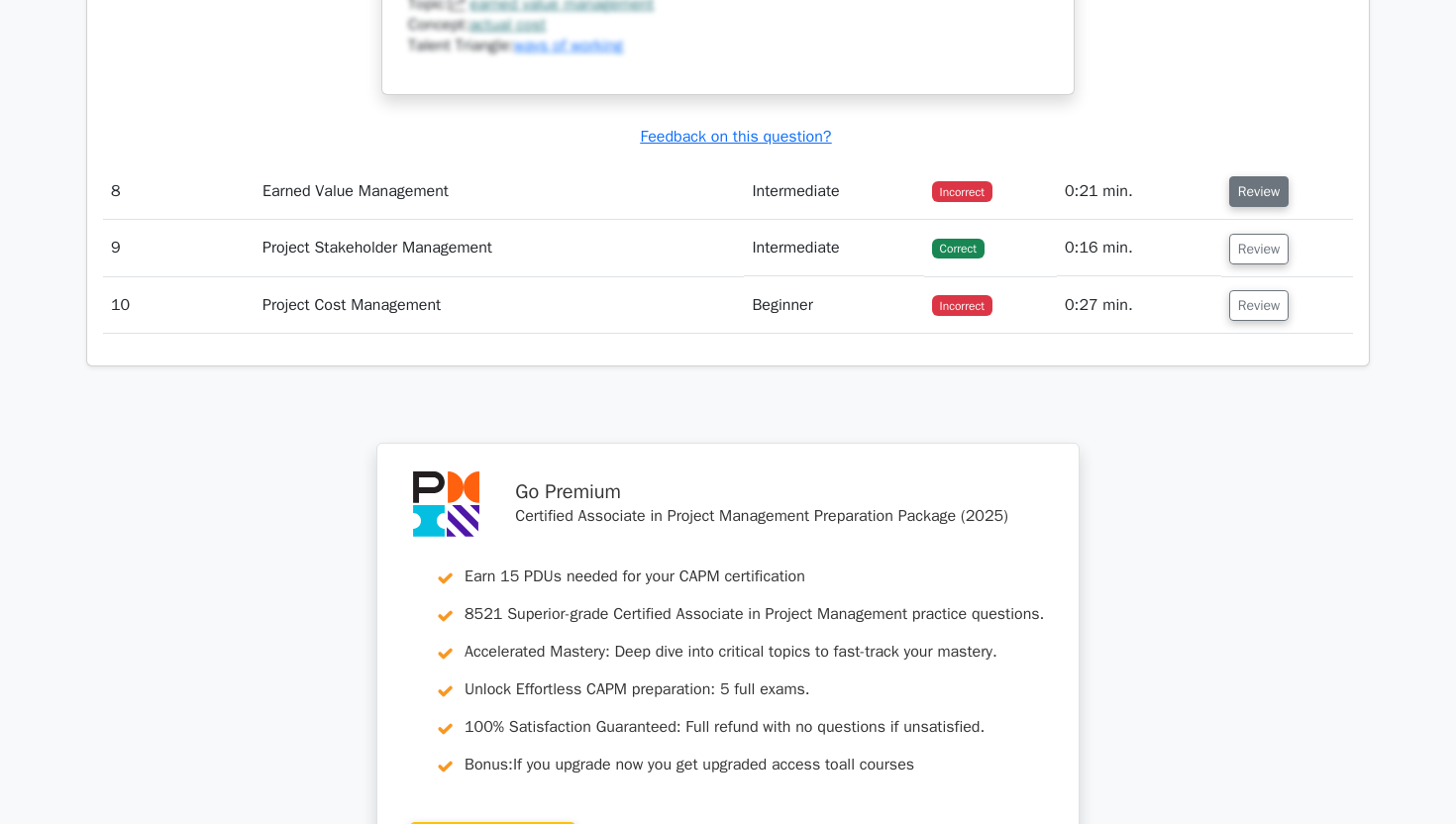 click on "Review" at bounding box center (1259, 191) 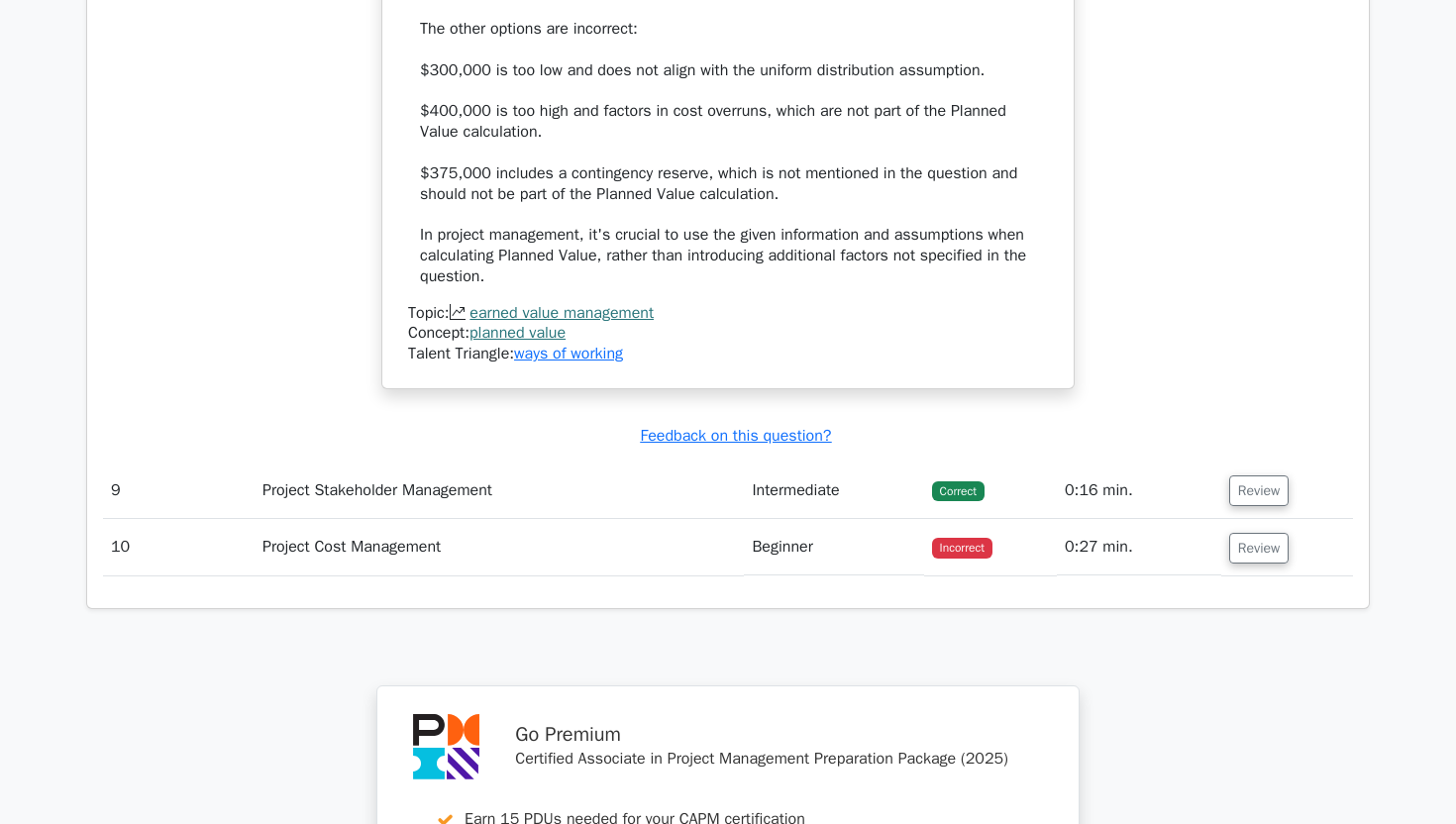 scroll, scrollTop: 4855, scrollLeft: 0, axis: vertical 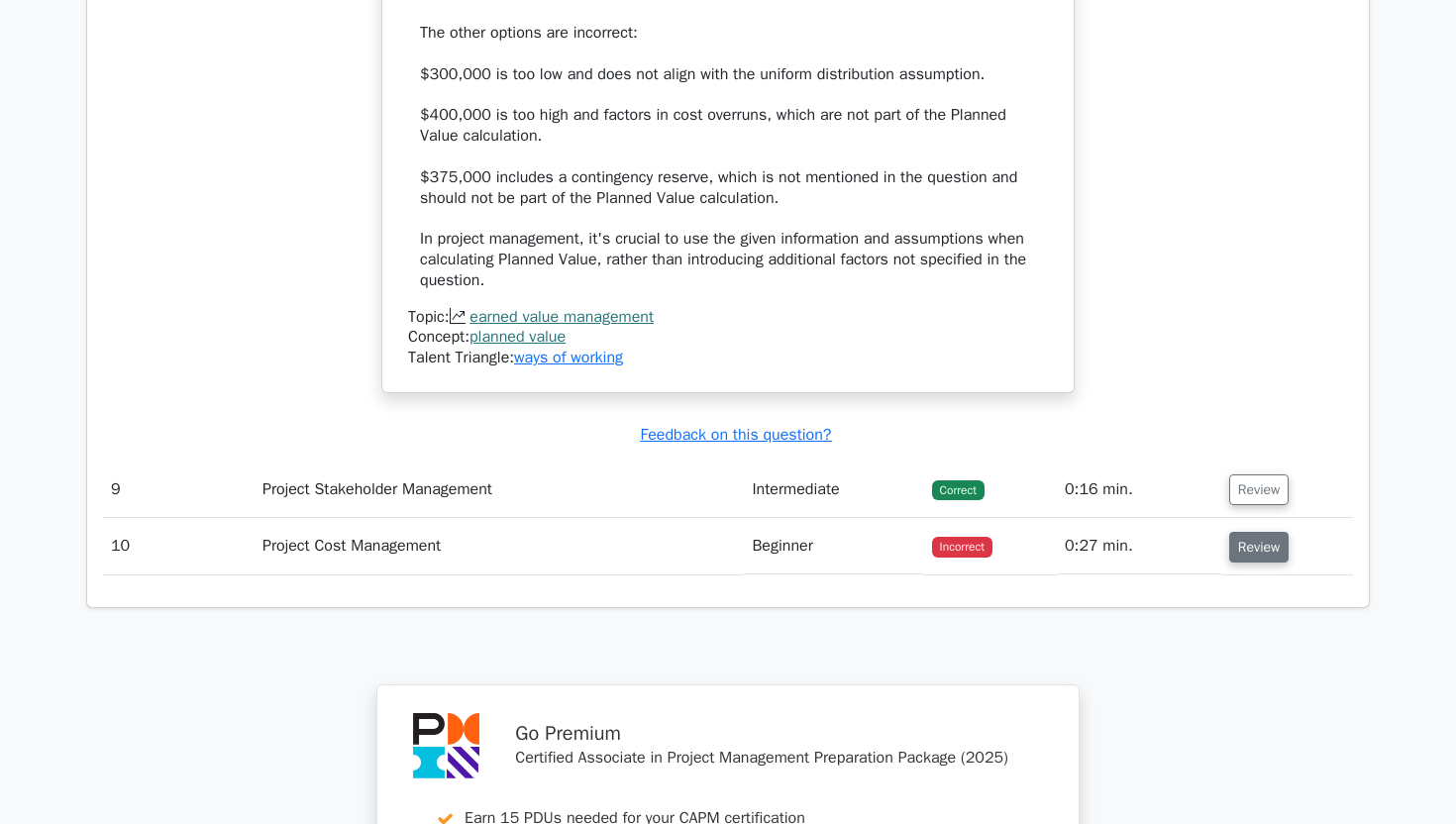 click on "Review" at bounding box center [1259, 547] 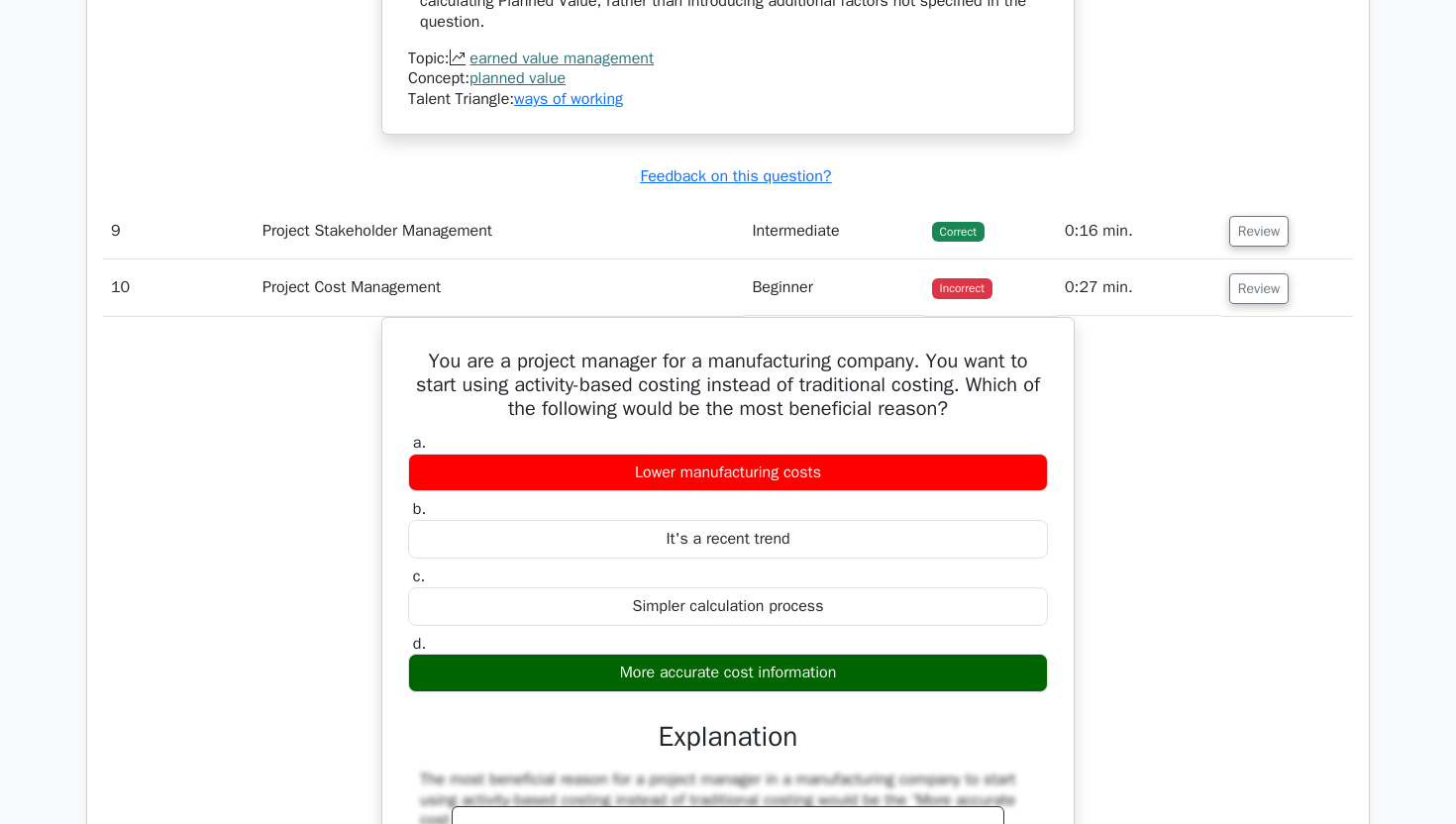 scroll, scrollTop: 5095, scrollLeft: 0, axis: vertical 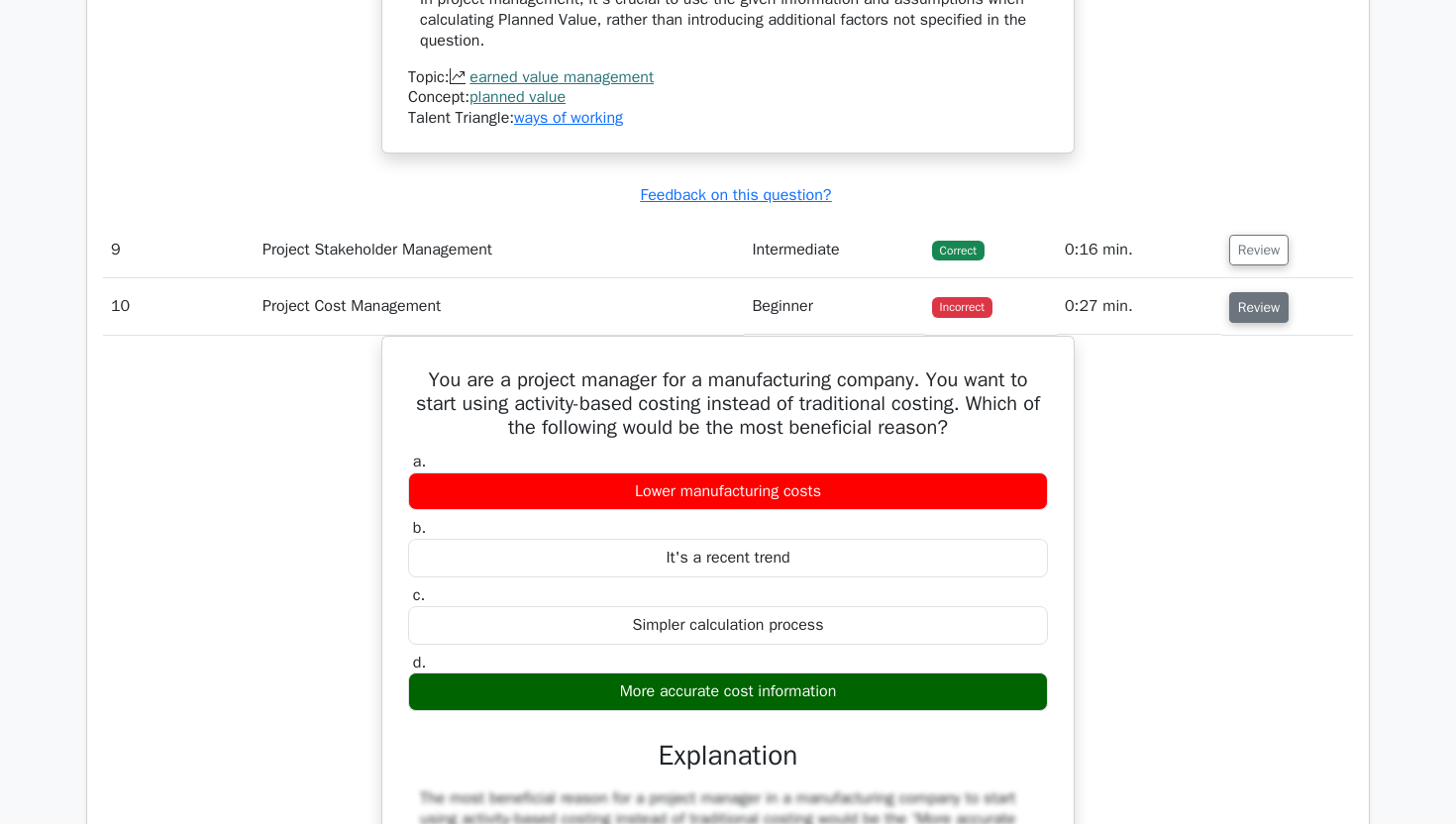 click on "Review" at bounding box center (1259, 307) 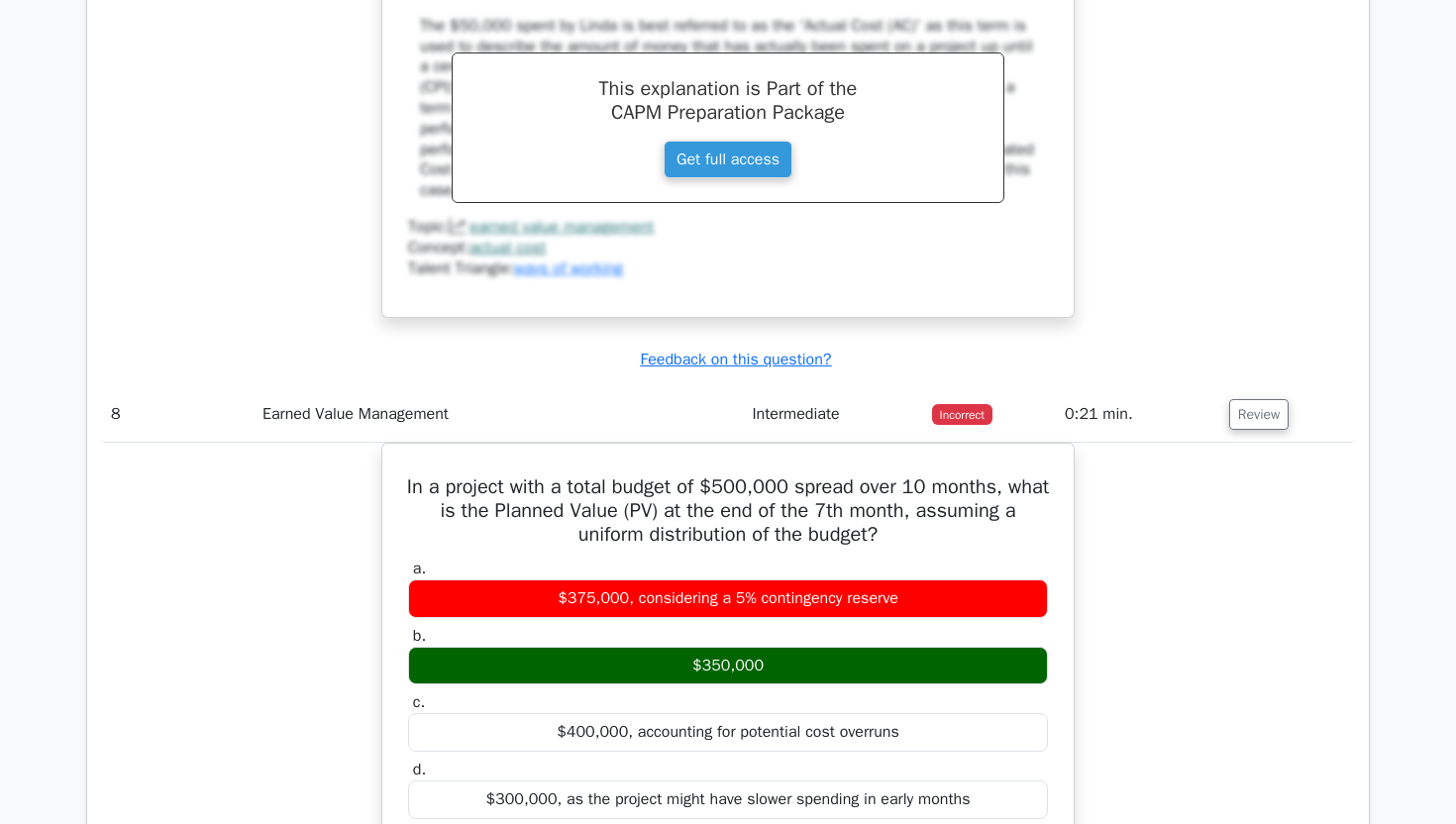 scroll, scrollTop: 3688, scrollLeft: 0, axis: vertical 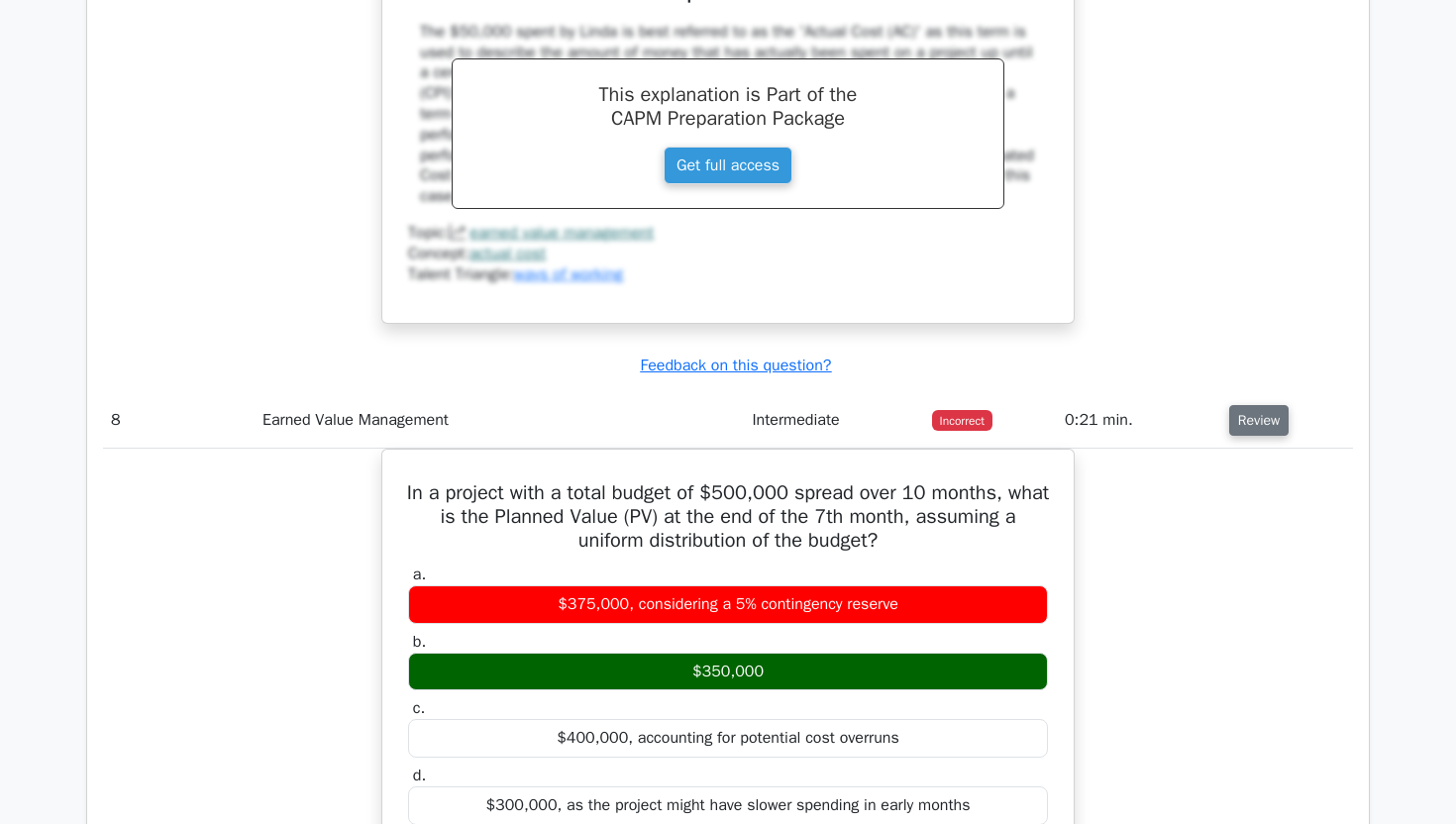 click on "Review" at bounding box center [1259, 420] 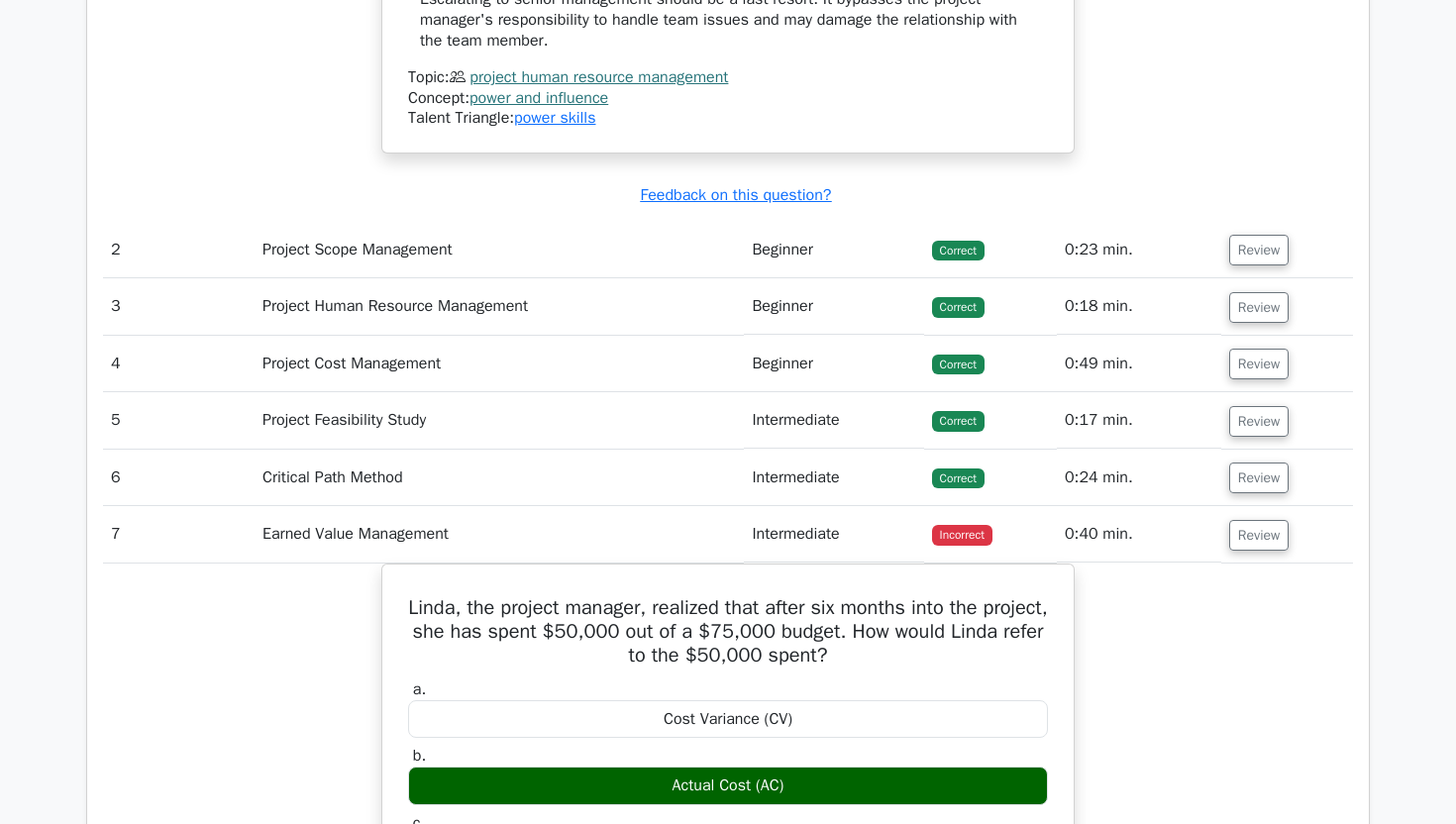 scroll, scrollTop: 2700, scrollLeft: 0, axis: vertical 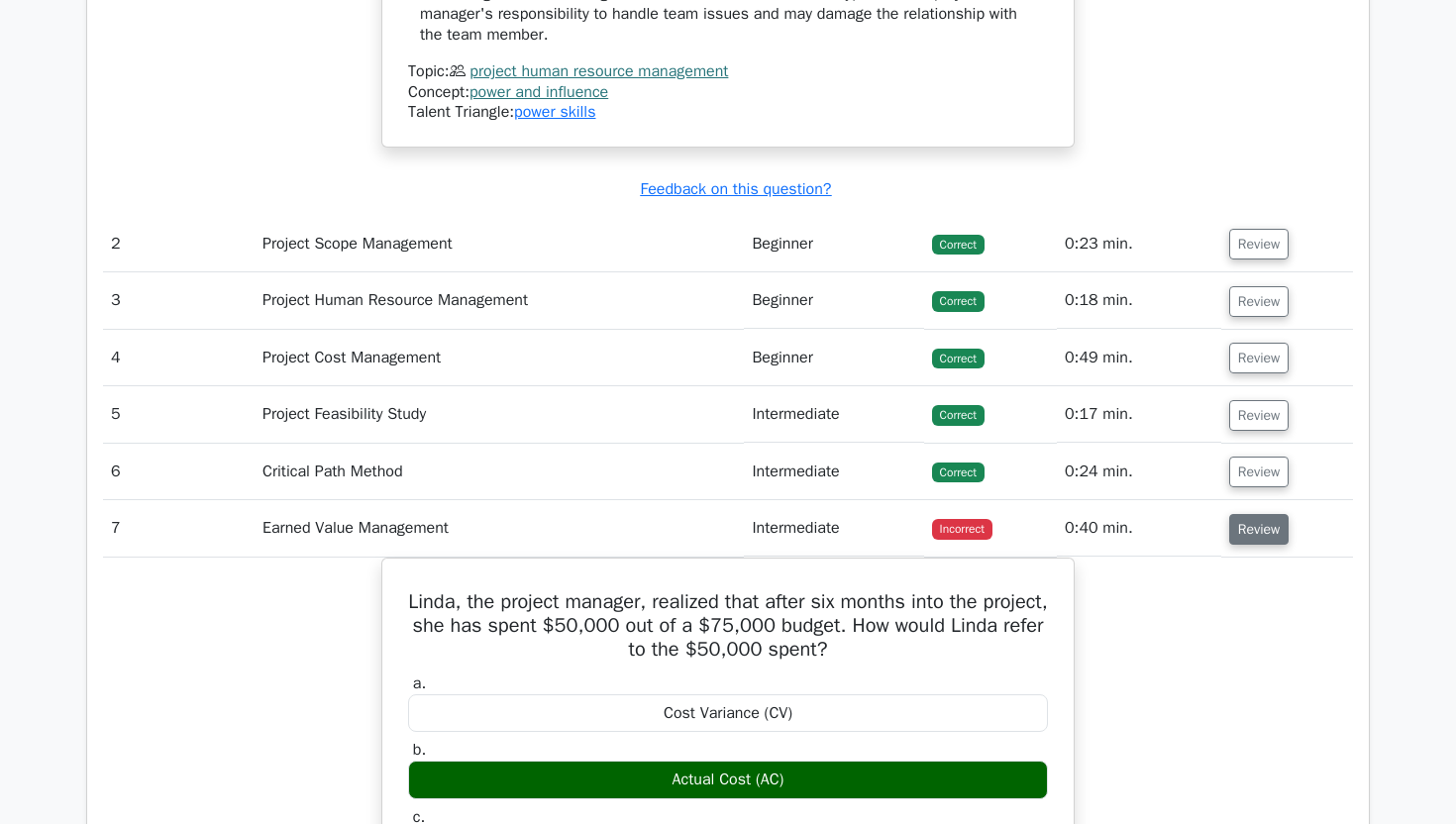 click on "Review" at bounding box center [1259, 529] 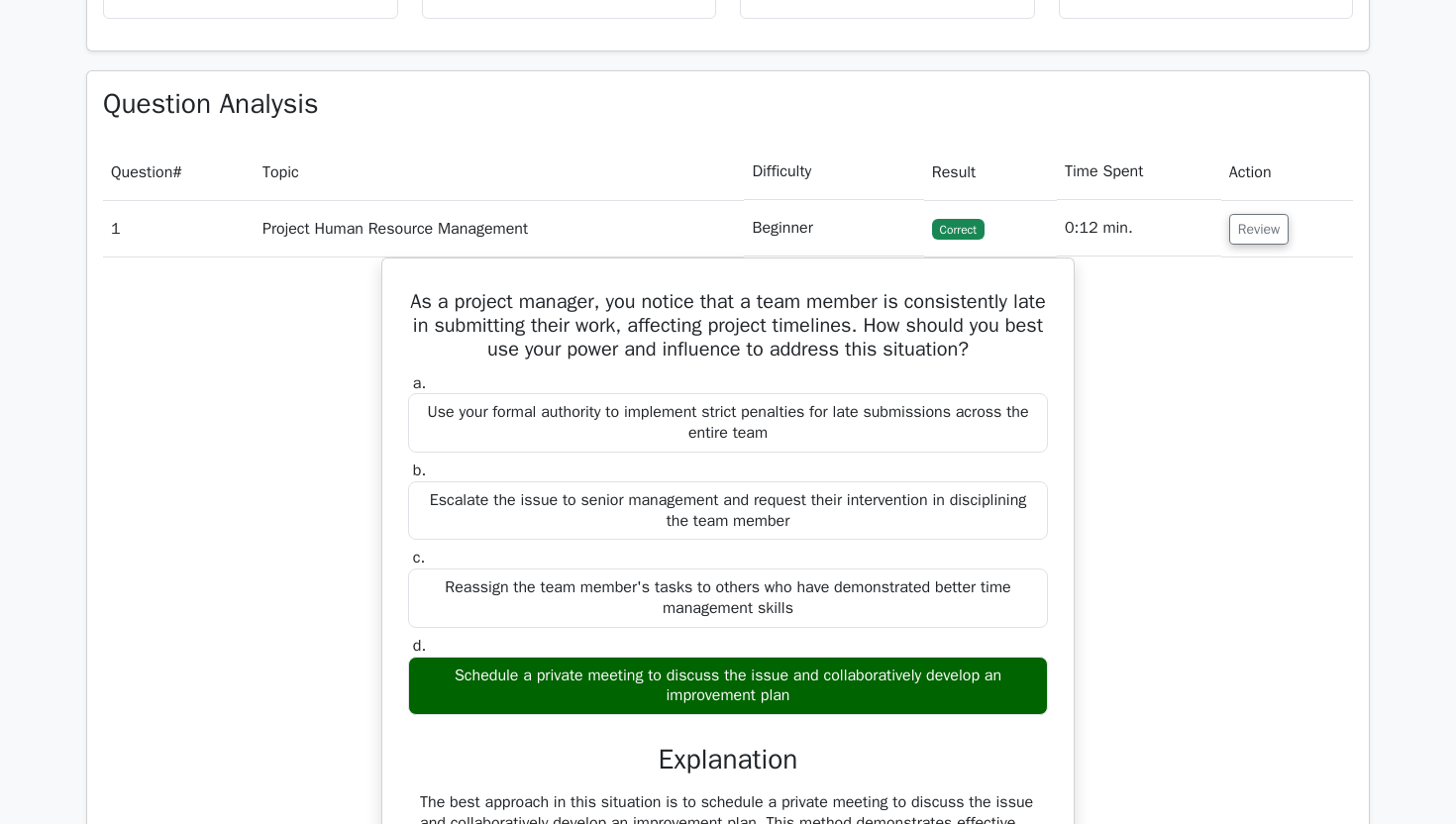 scroll, scrollTop: 1429, scrollLeft: 0, axis: vertical 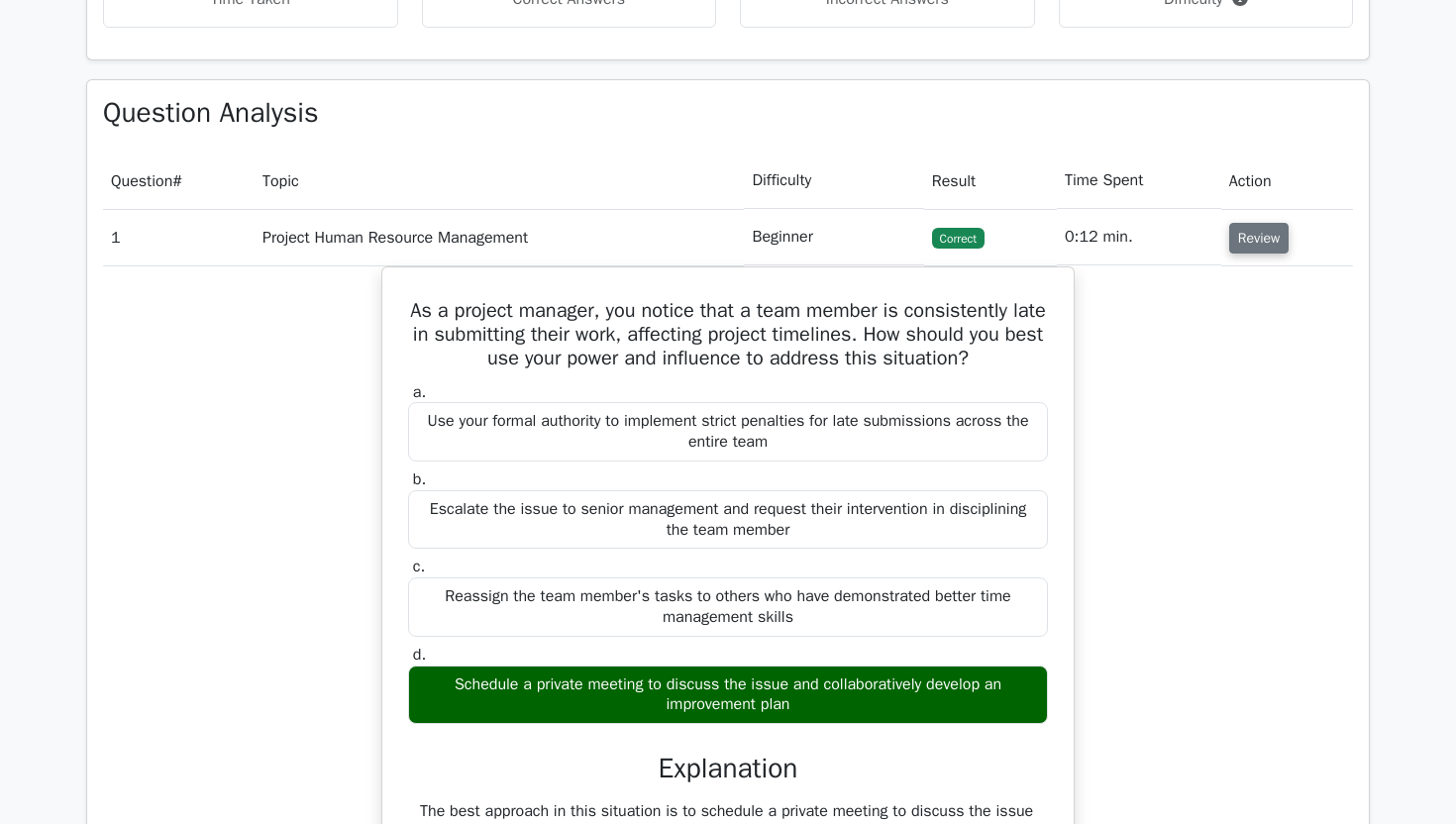 click on "Review" at bounding box center (1259, 238) 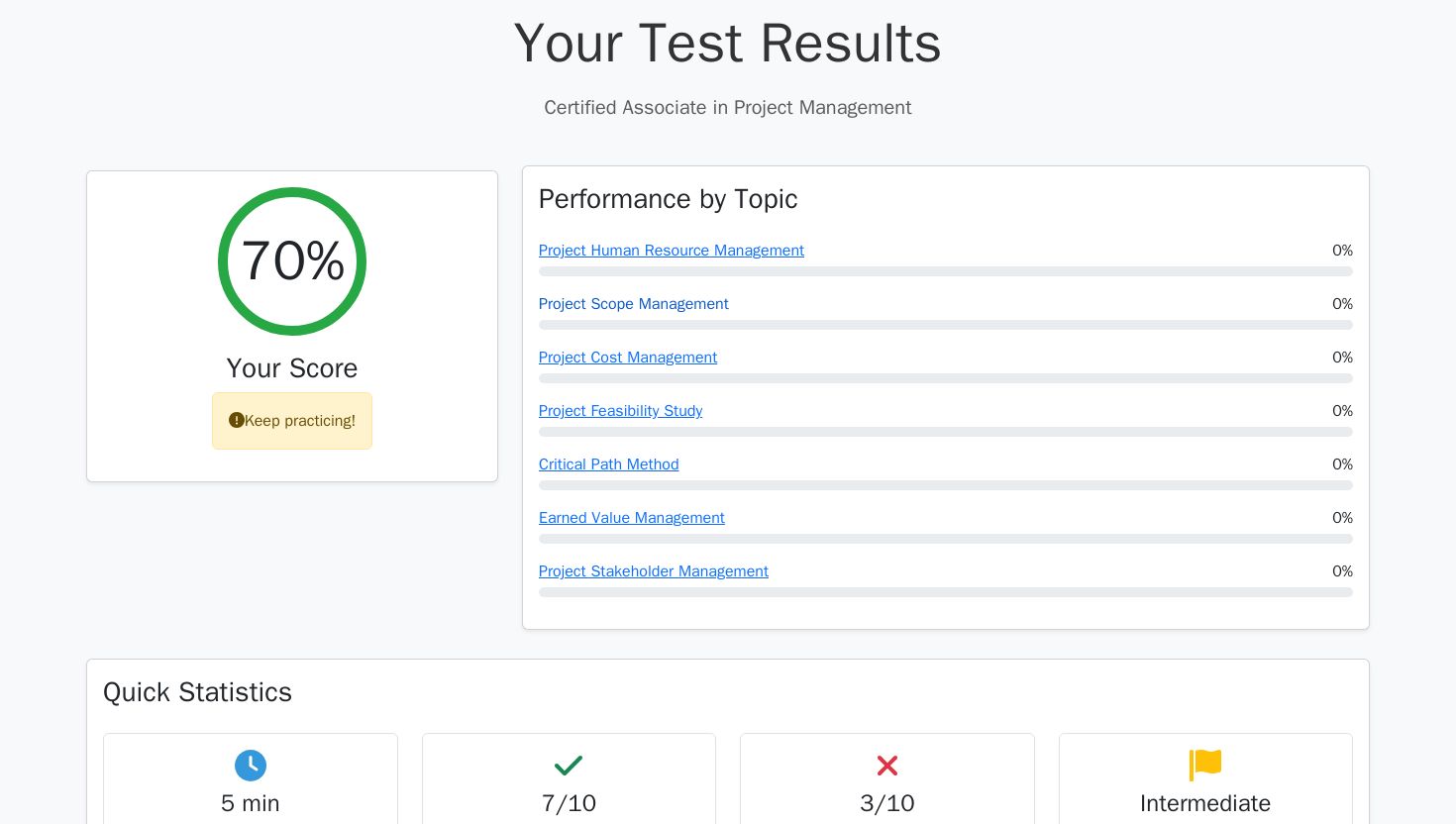 scroll, scrollTop: 579, scrollLeft: 0, axis: vertical 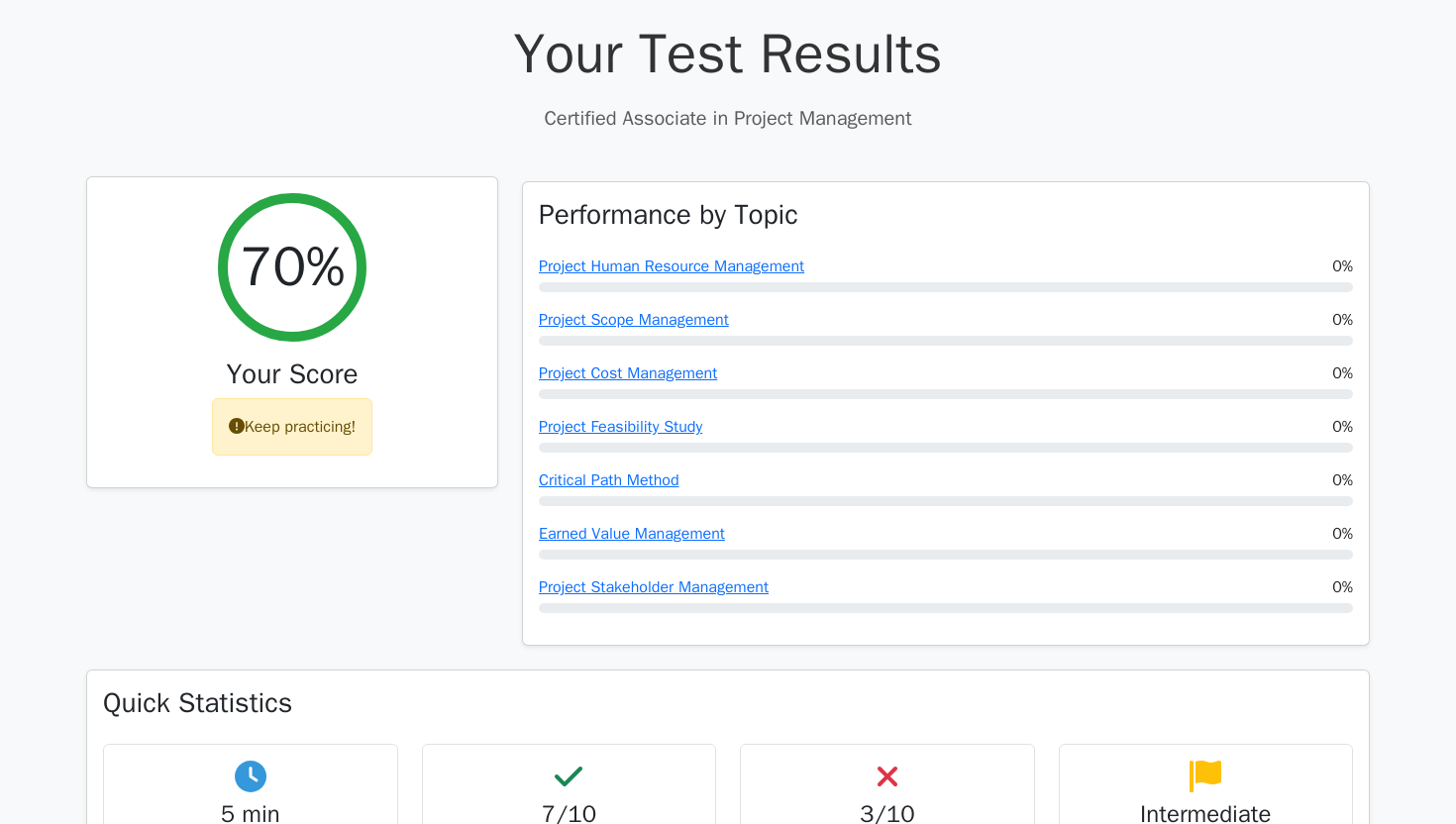 click at bounding box center (237, 426) 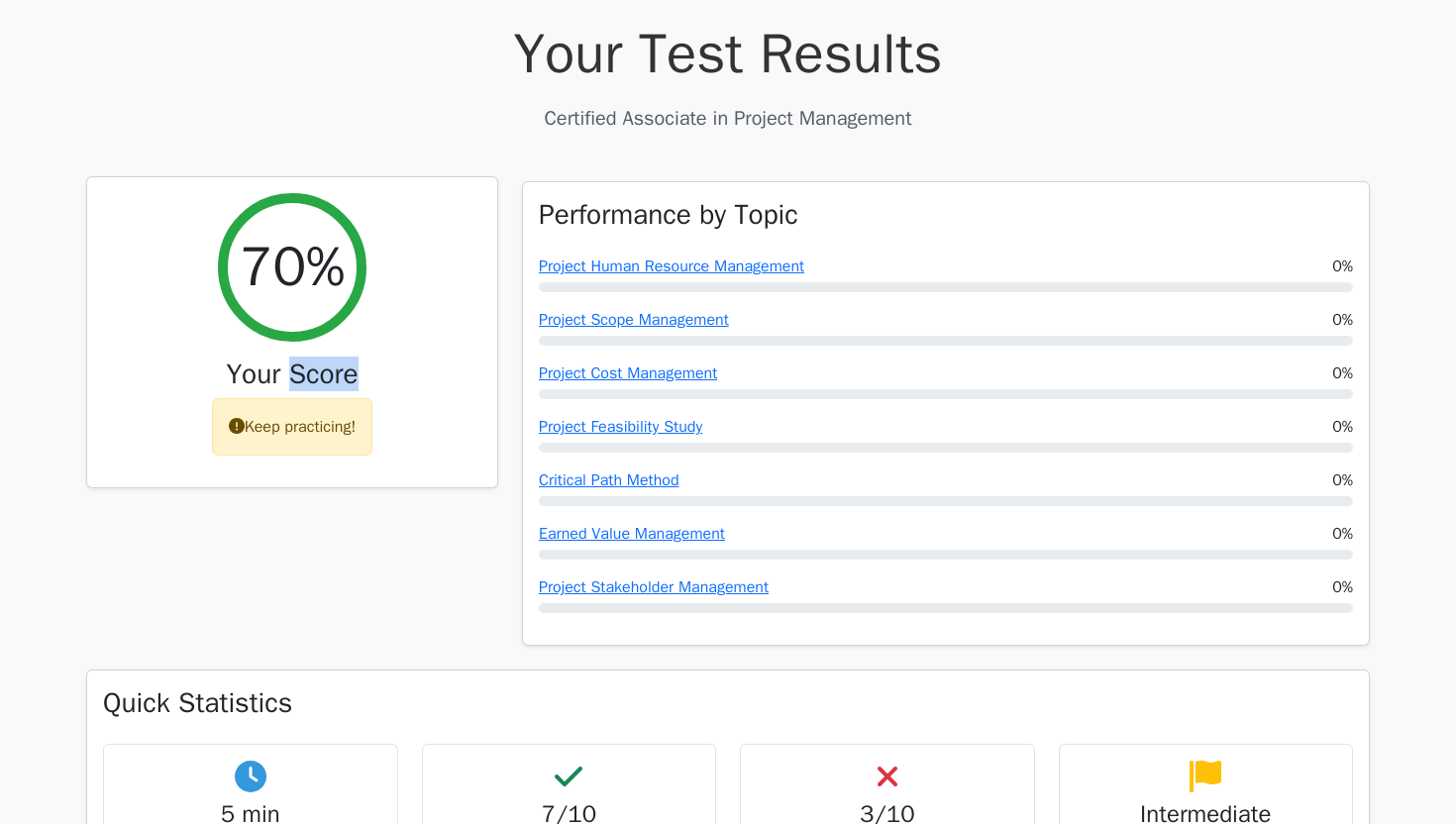 click on "Your Score" at bounding box center [292, 374] 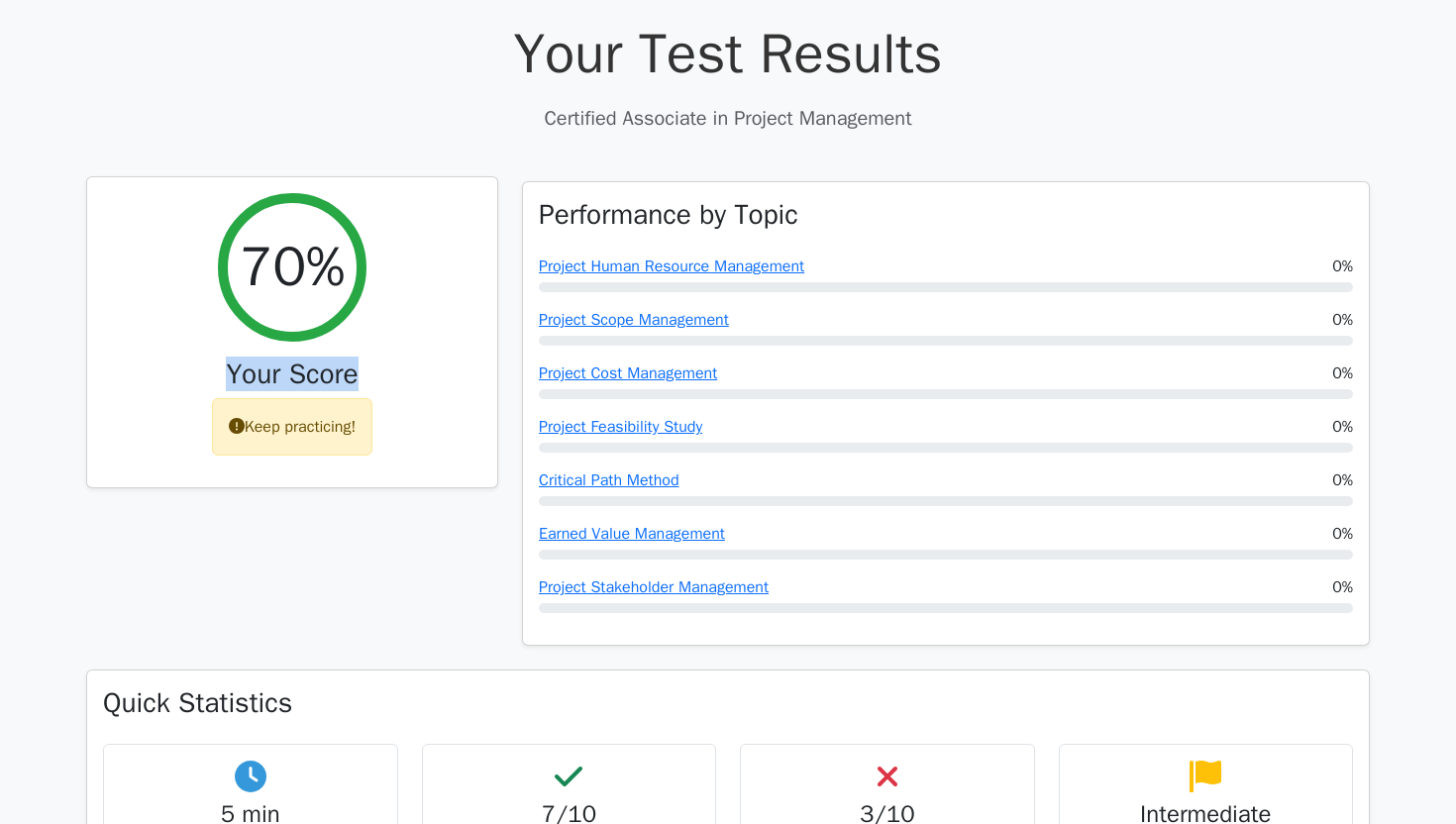 click on "Your Score" at bounding box center [292, 374] 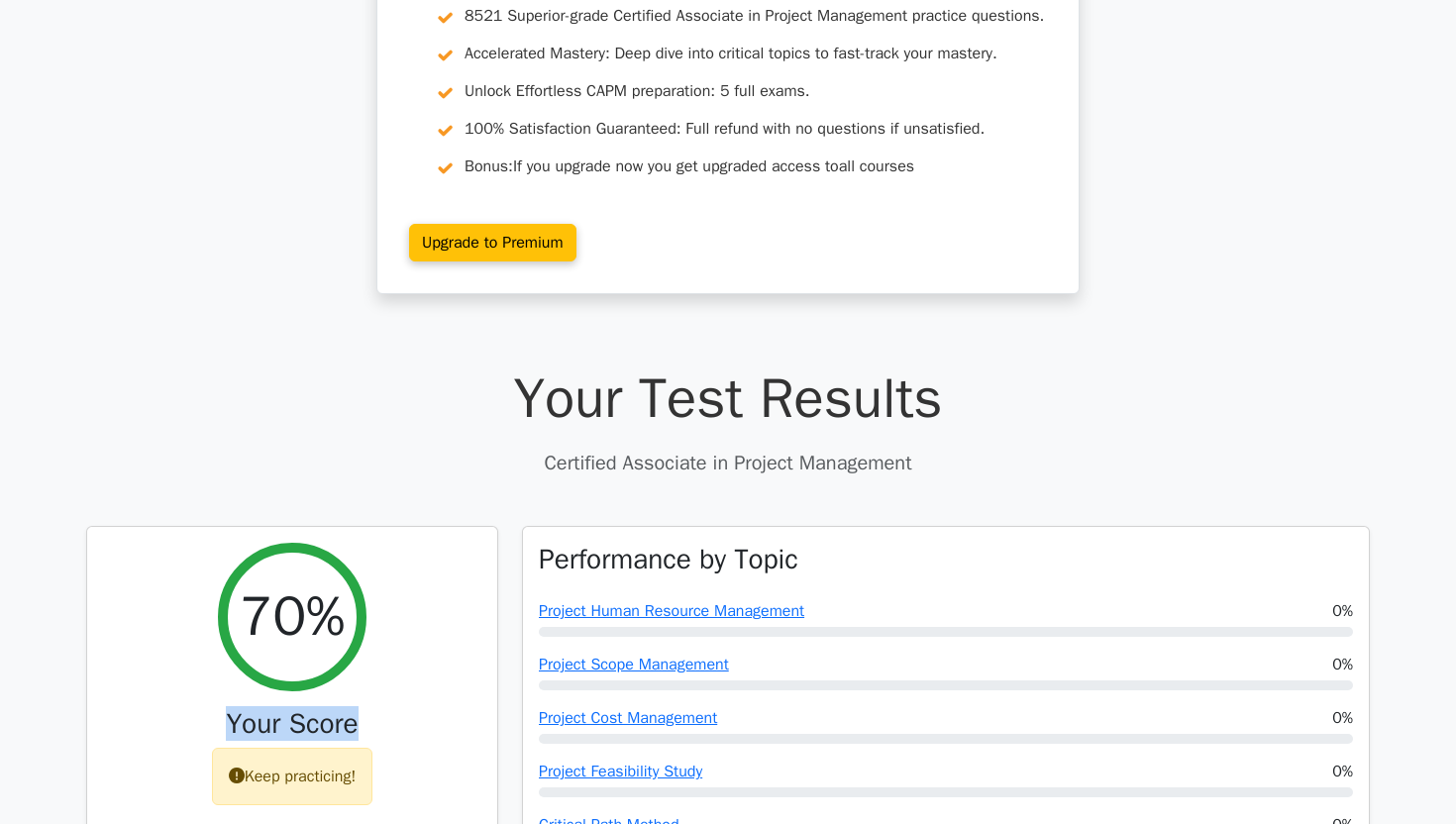 scroll, scrollTop: 0, scrollLeft: 0, axis: both 